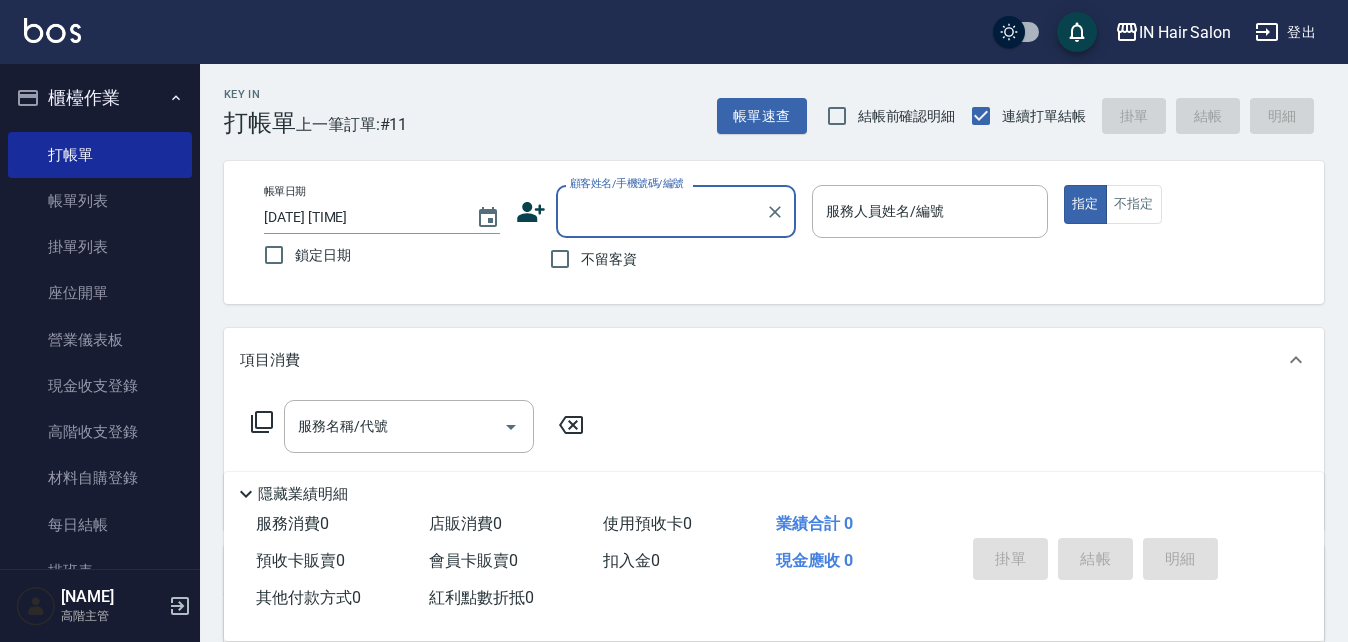 scroll, scrollTop: 0, scrollLeft: 0, axis: both 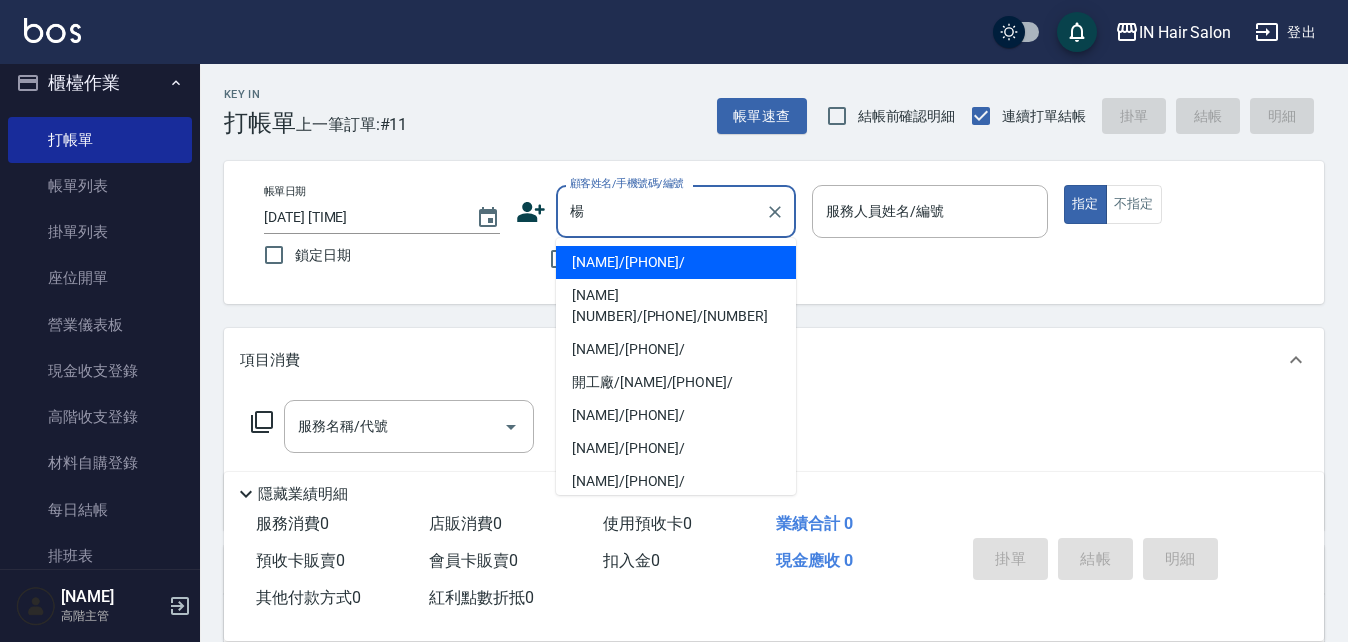 click on "[NAME]/[PHONE]/" at bounding box center [676, 262] 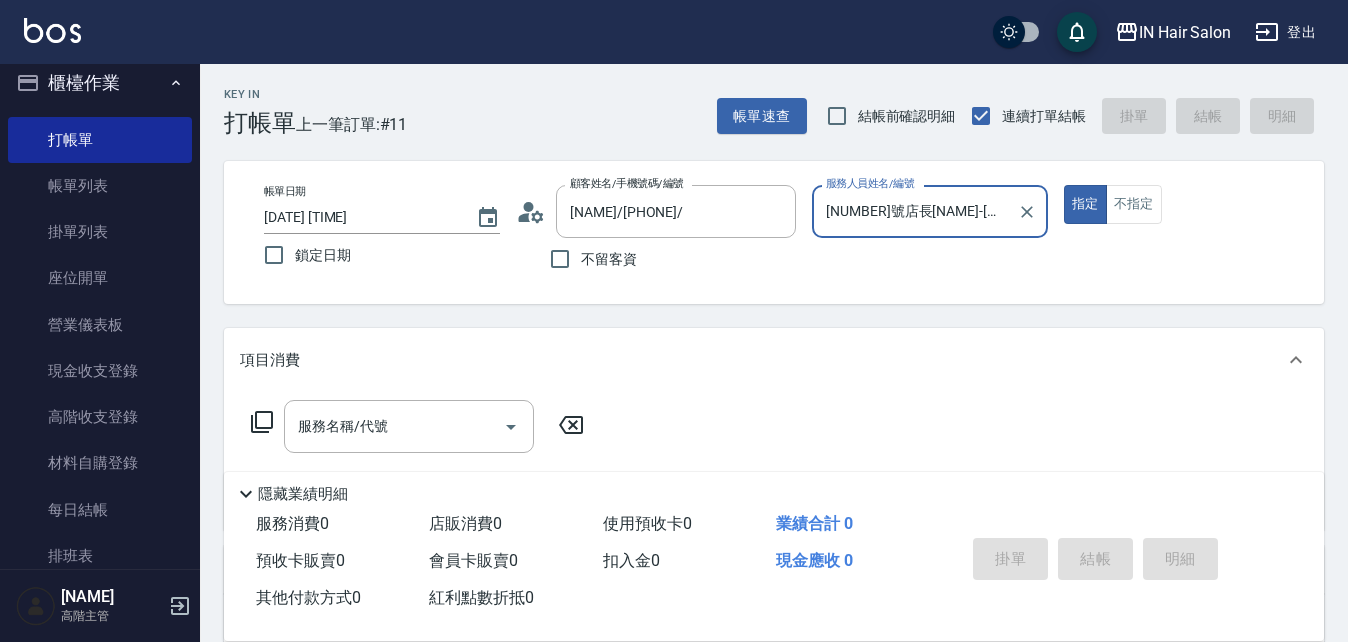 type on "[NUMBER]號店長[NAME]-[NUMBER]" 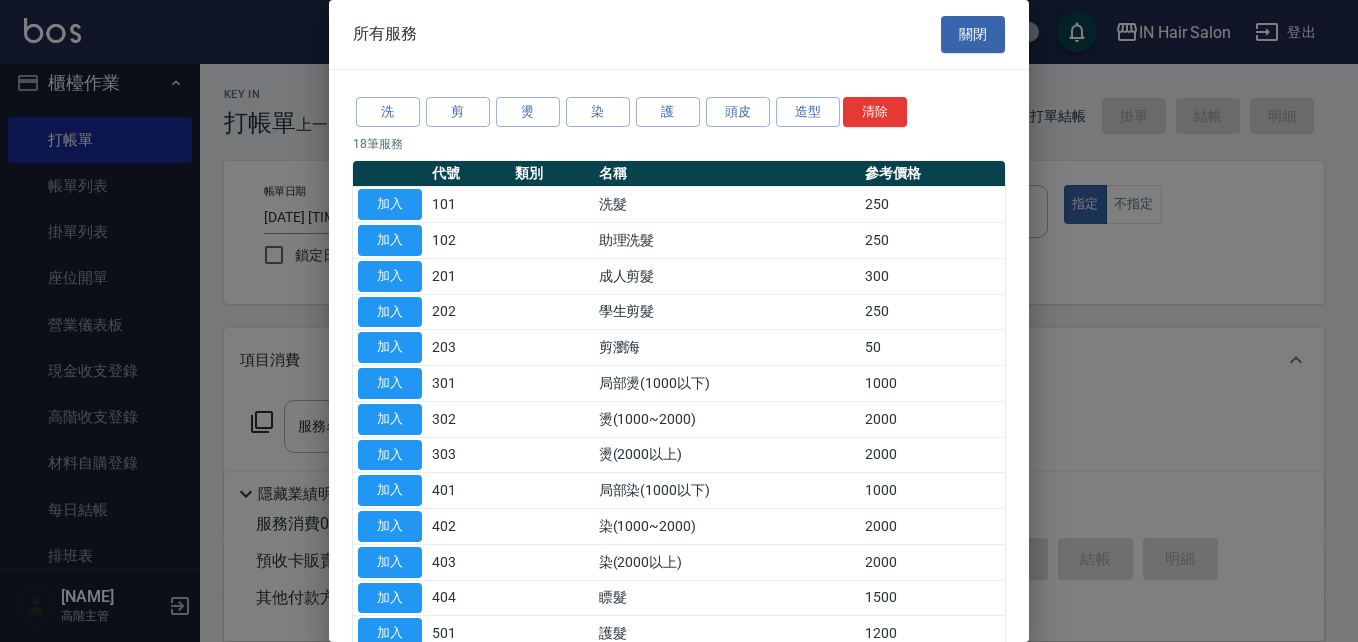 drag, startPoint x: 394, startPoint y: 201, endPoint x: 352, endPoint y: 260, distance: 72.42237 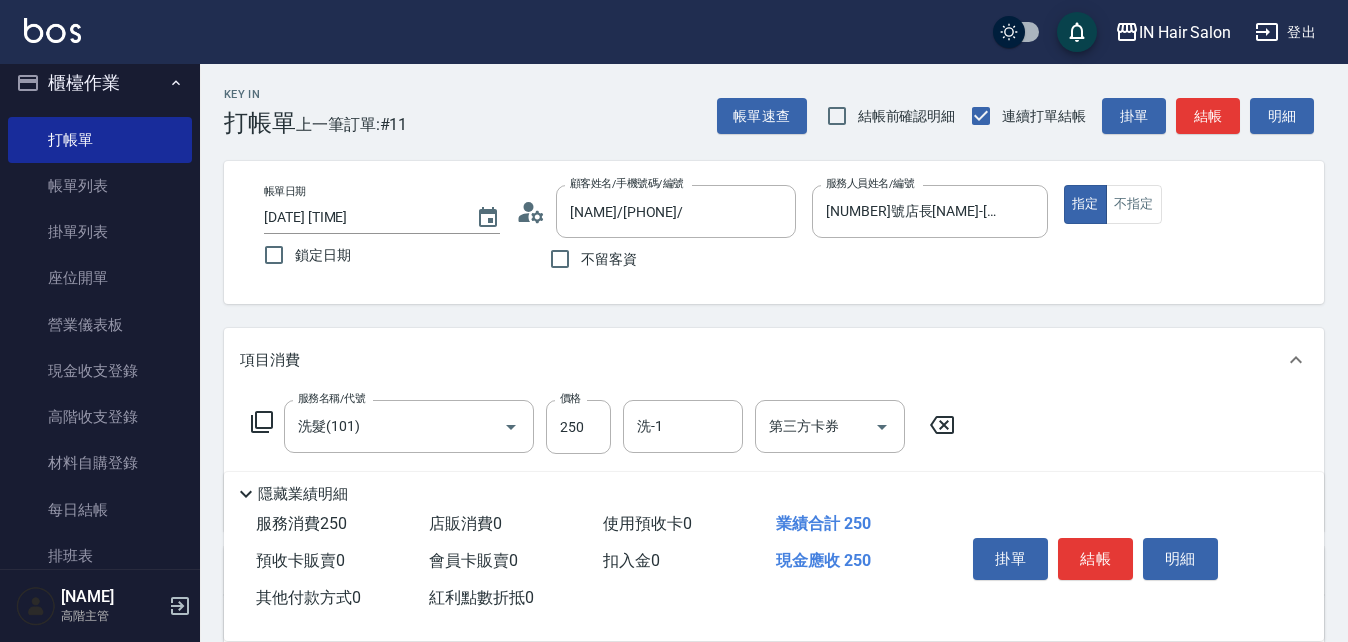 click 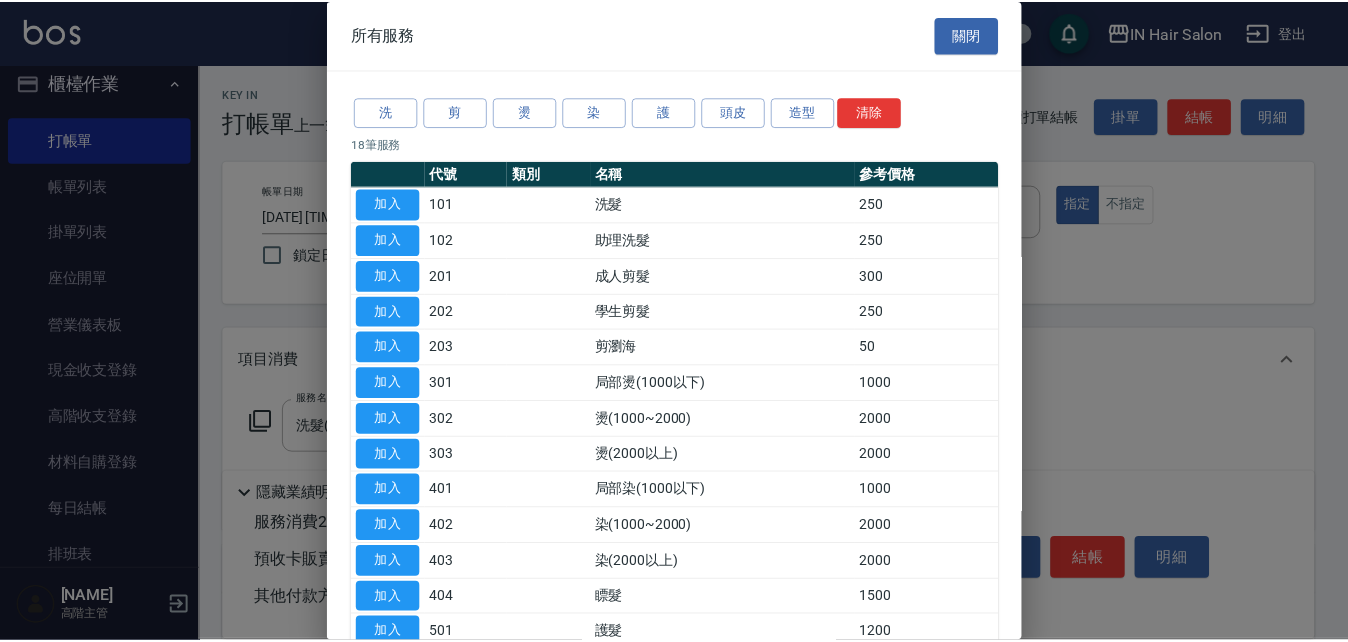 scroll, scrollTop: 200, scrollLeft: 0, axis: vertical 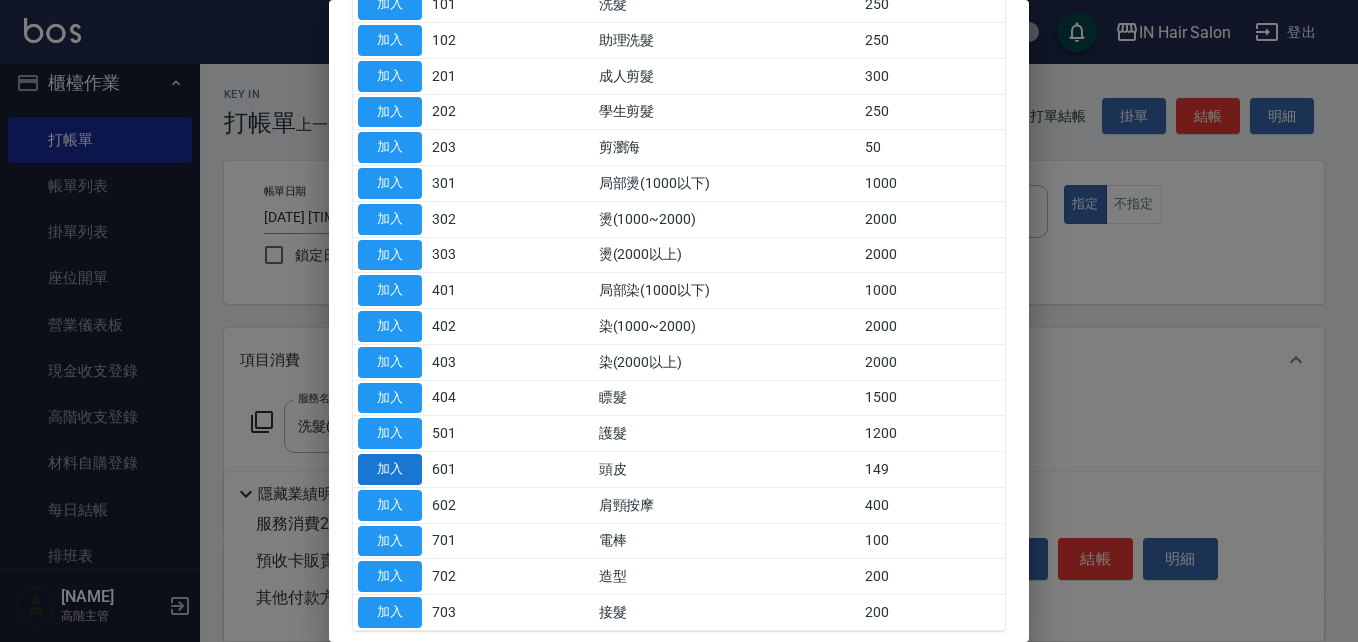 click on "加入" at bounding box center [390, 469] 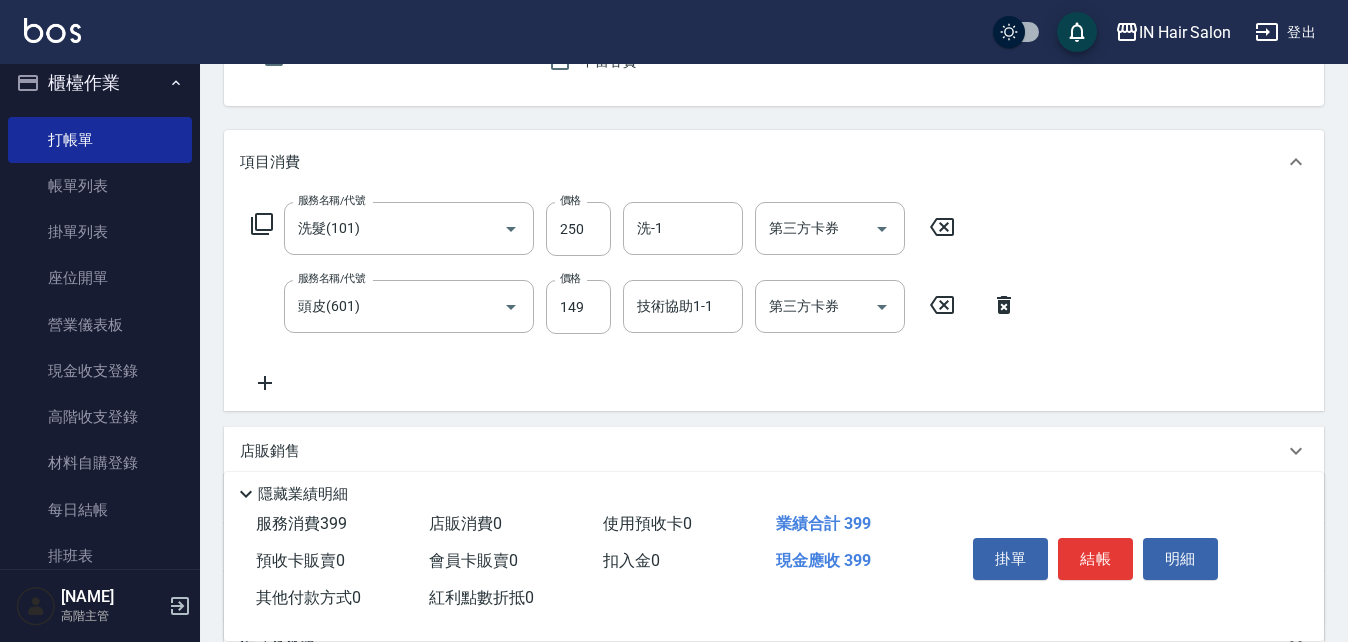 scroll, scrollTop: 200, scrollLeft: 0, axis: vertical 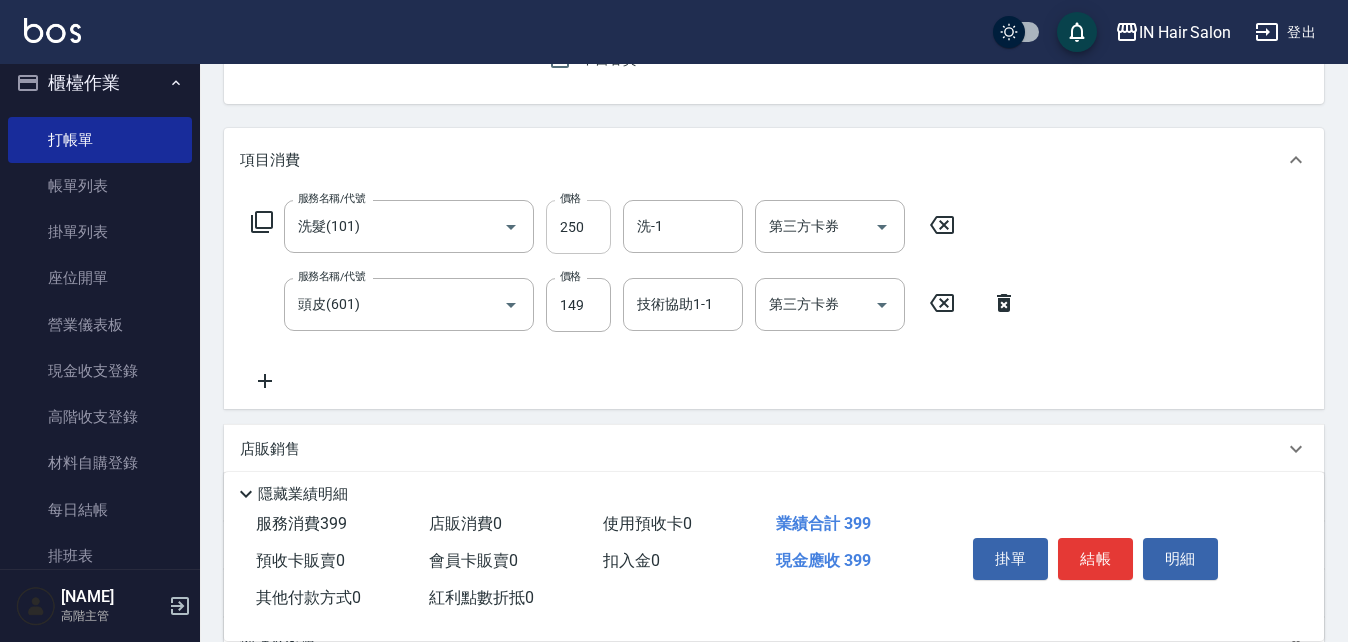 click on "250" at bounding box center (578, 227) 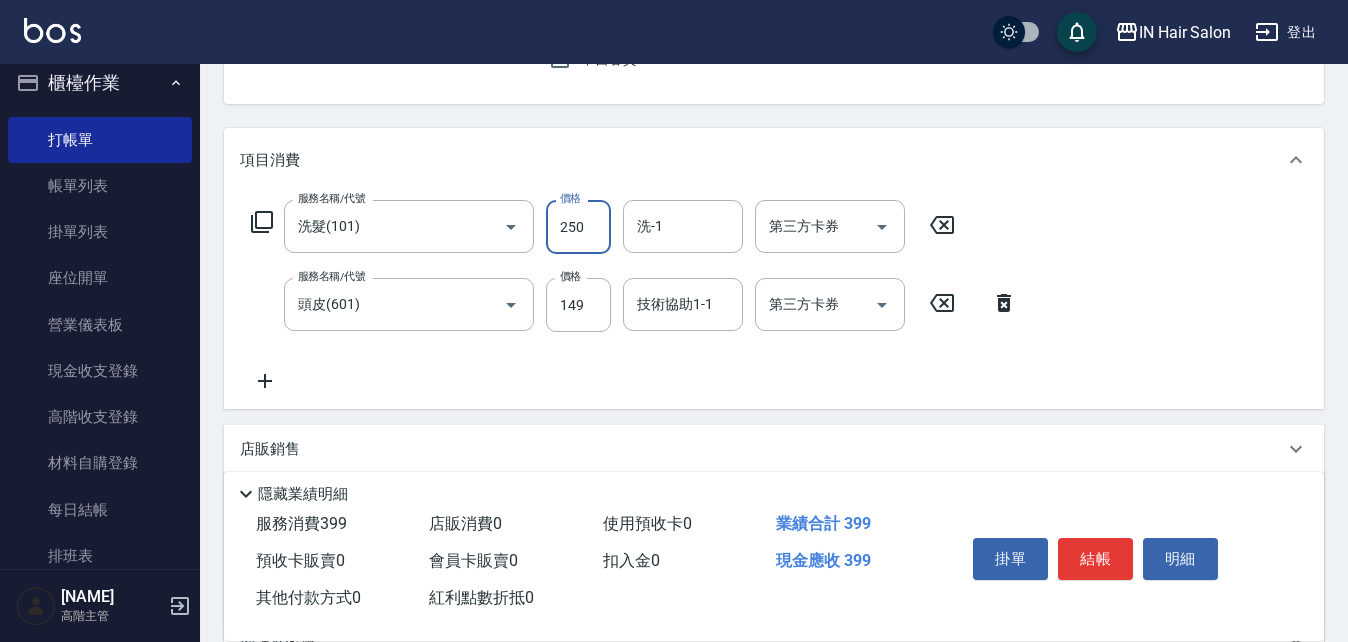 click on "250" at bounding box center [578, 227] 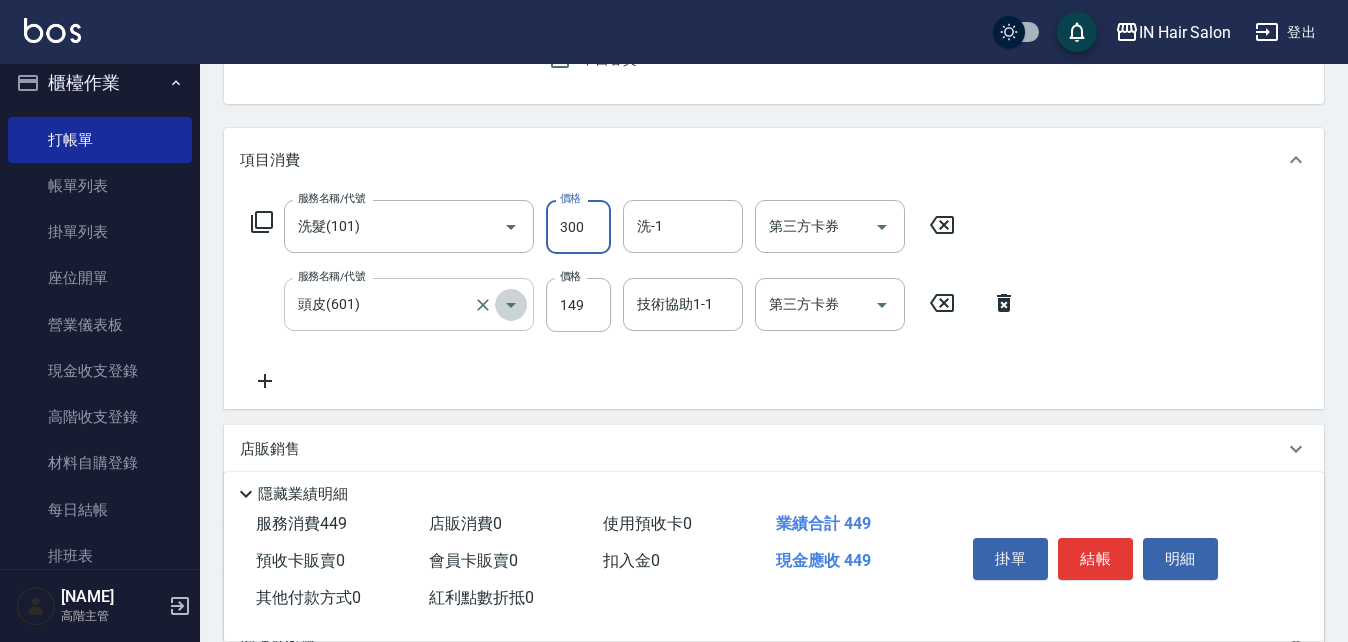 click 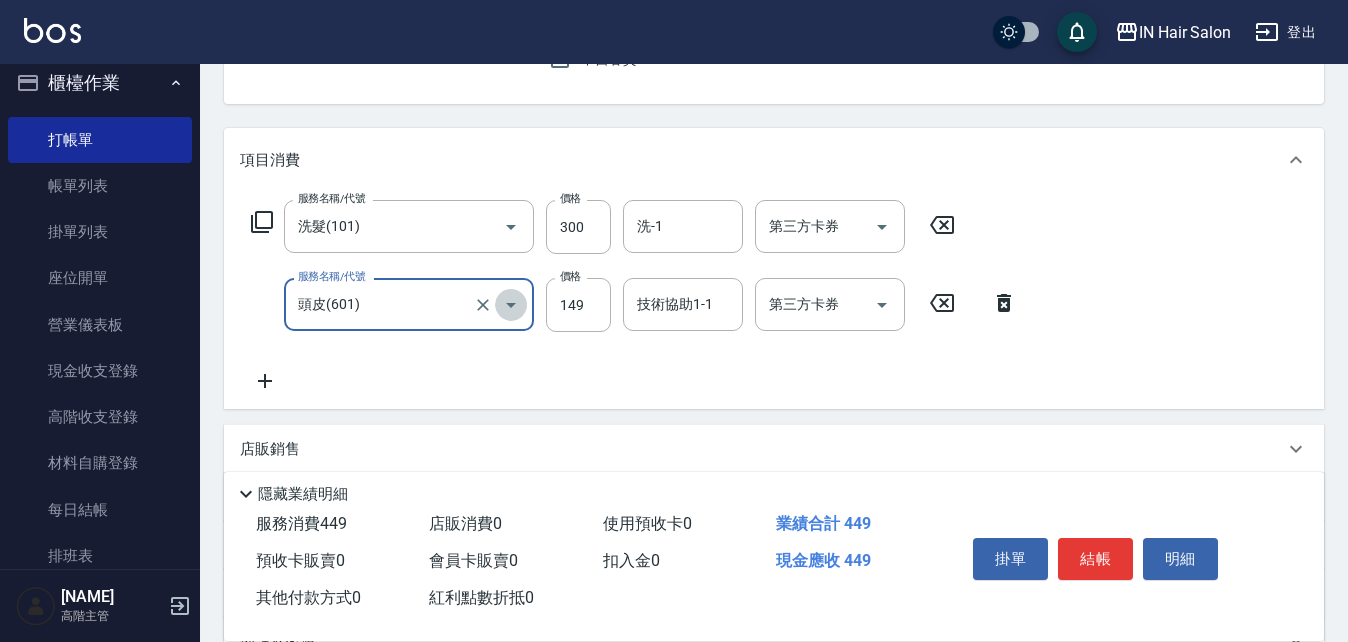 drag, startPoint x: 507, startPoint y: 303, endPoint x: 469, endPoint y: 323, distance: 42.941822 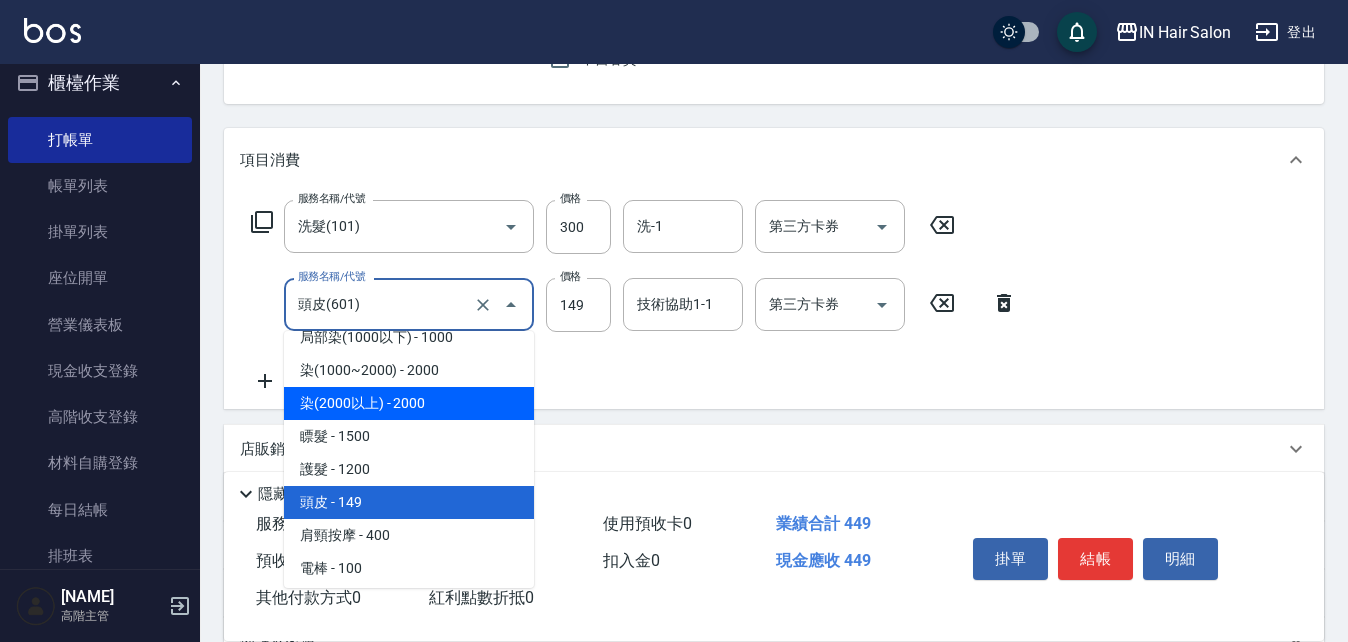 scroll, scrollTop: 353, scrollLeft: 0, axis: vertical 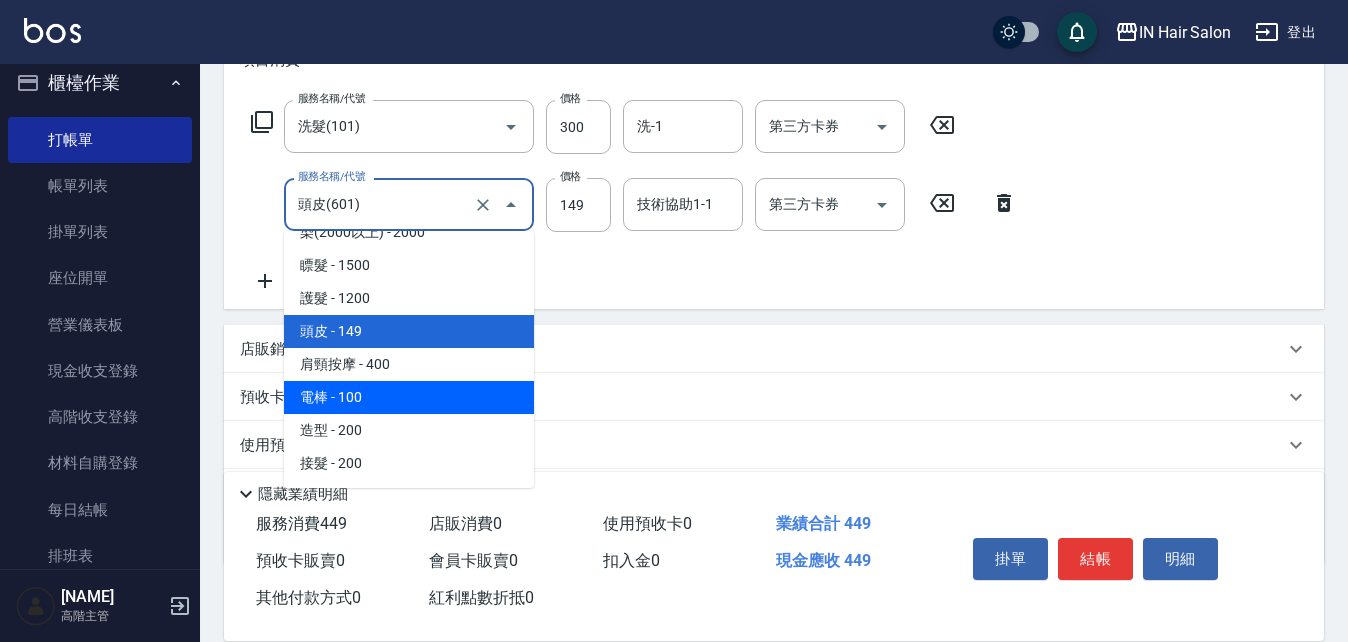 click on "電棒 - 100" at bounding box center [409, 397] 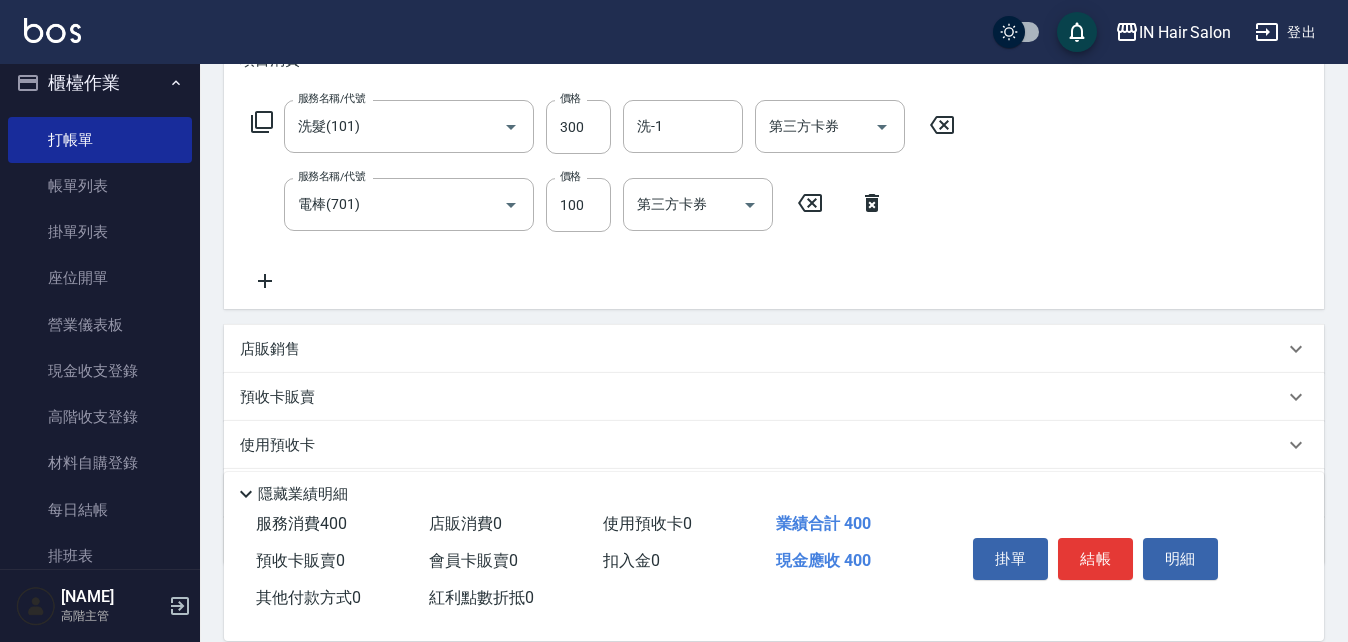 click on "服務名稱/代號 洗髮(101) 服務名稱/代號 價格 300 價格 洗-1 洗-1 第三方卡券 第三方卡券 服務名稱/代號 電棒(701) 服務名稱/代號 價格 100 價格 第三方卡券 第三方卡券" at bounding box center (603, 196) 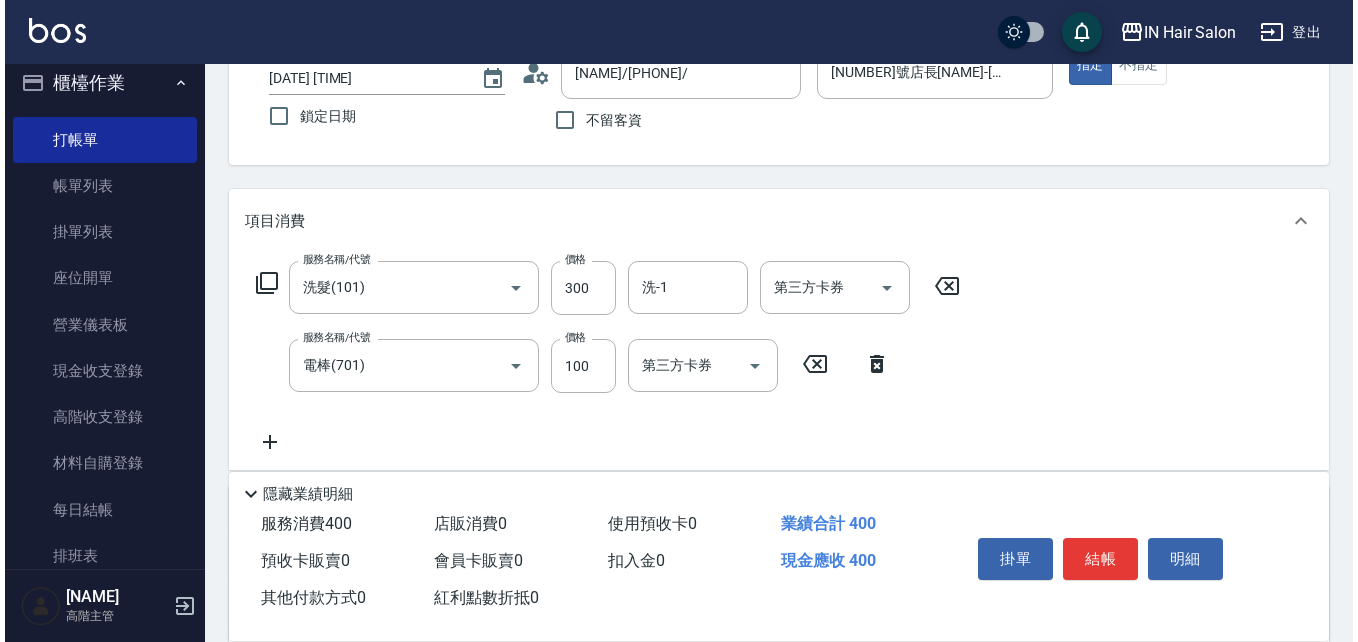 scroll, scrollTop: 0, scrollLeft: 0, axis: both 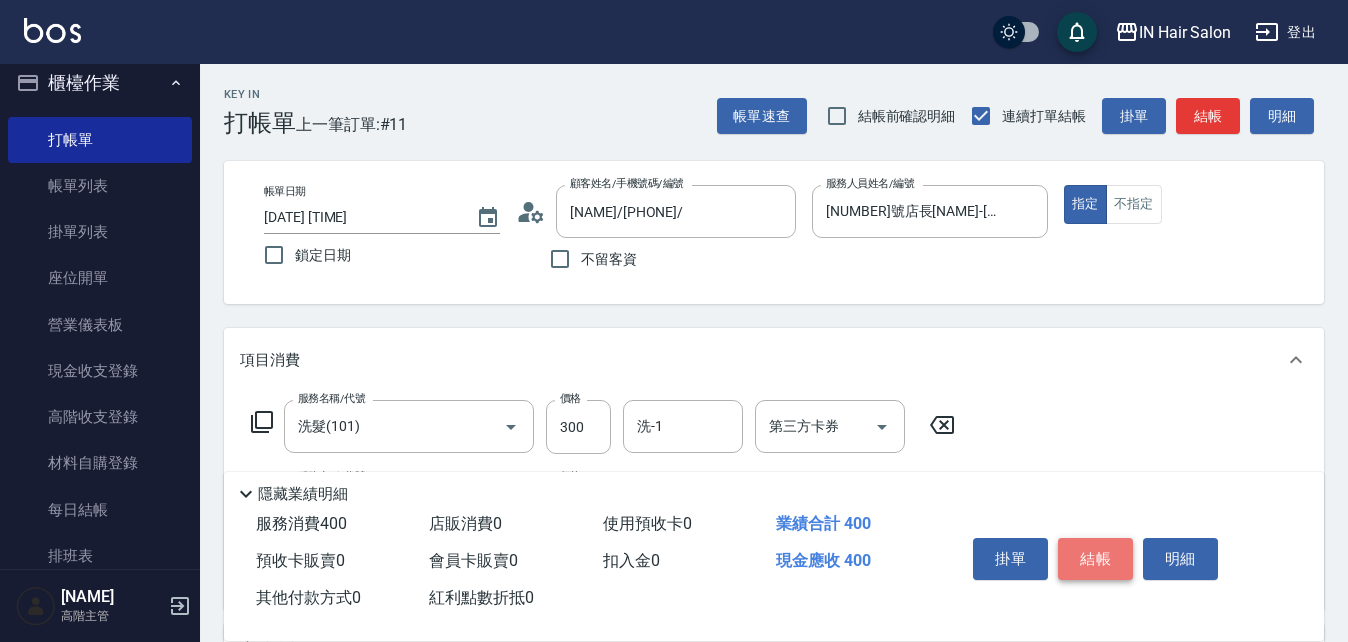 click on "結帳" at bounding box center [1095, 559] 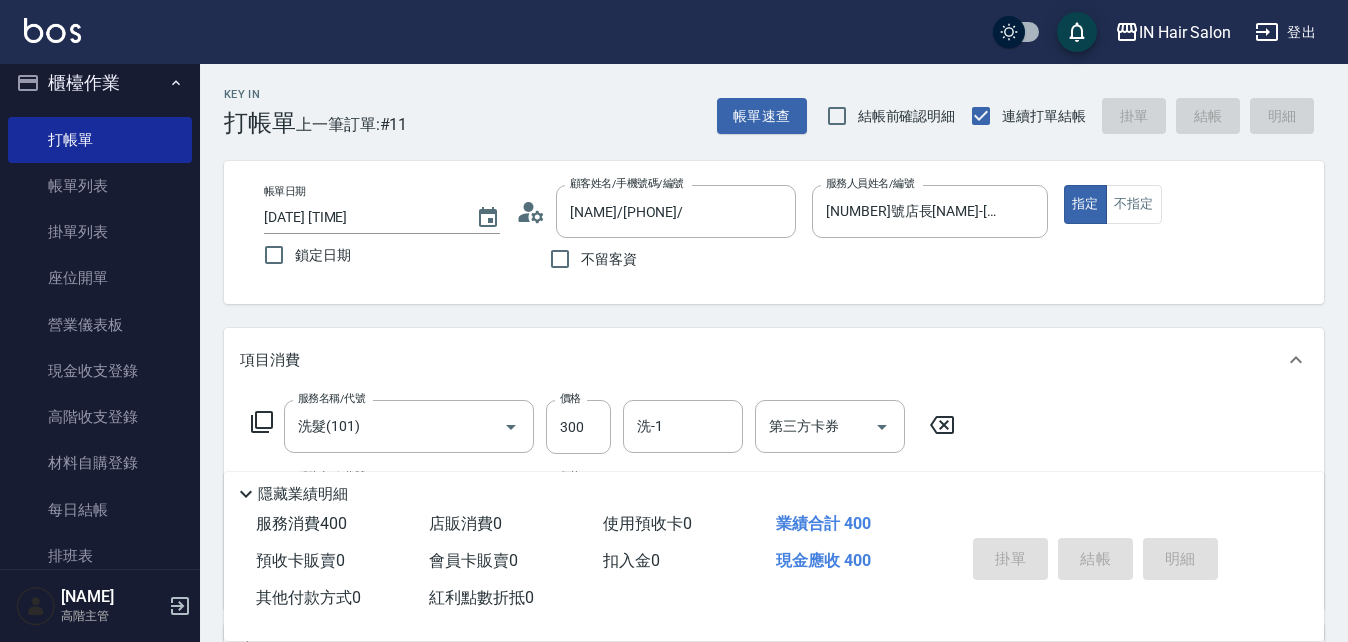 type on "2025/08/06 17:55" 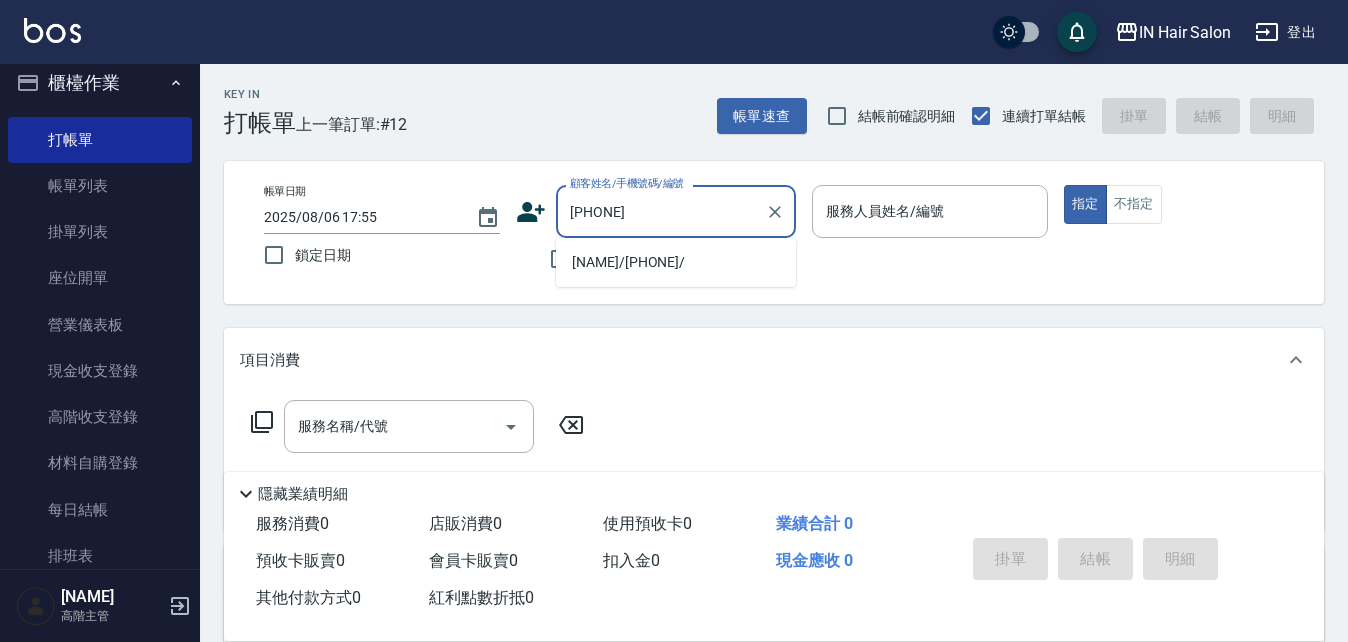 click on "[NAME]/[PHONE]/" at bounding box center [676, 262] 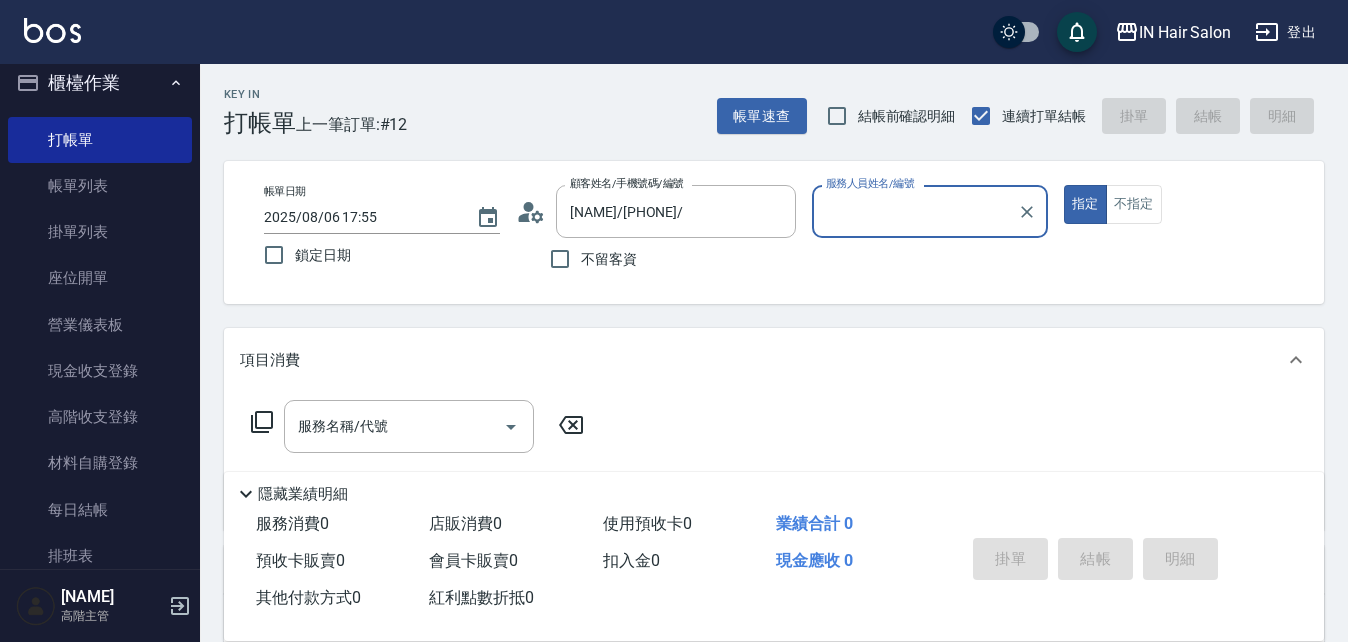 type on "[NUMBER]號設計師[NAME]-[NUMBER]" 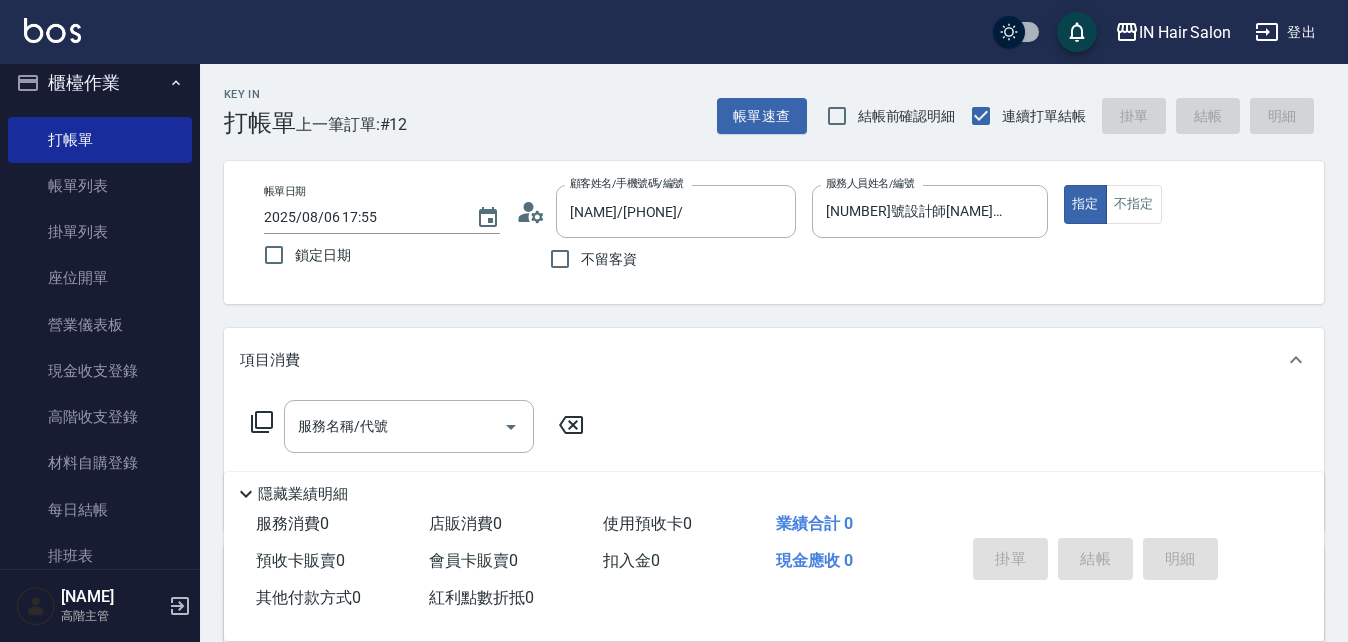 click 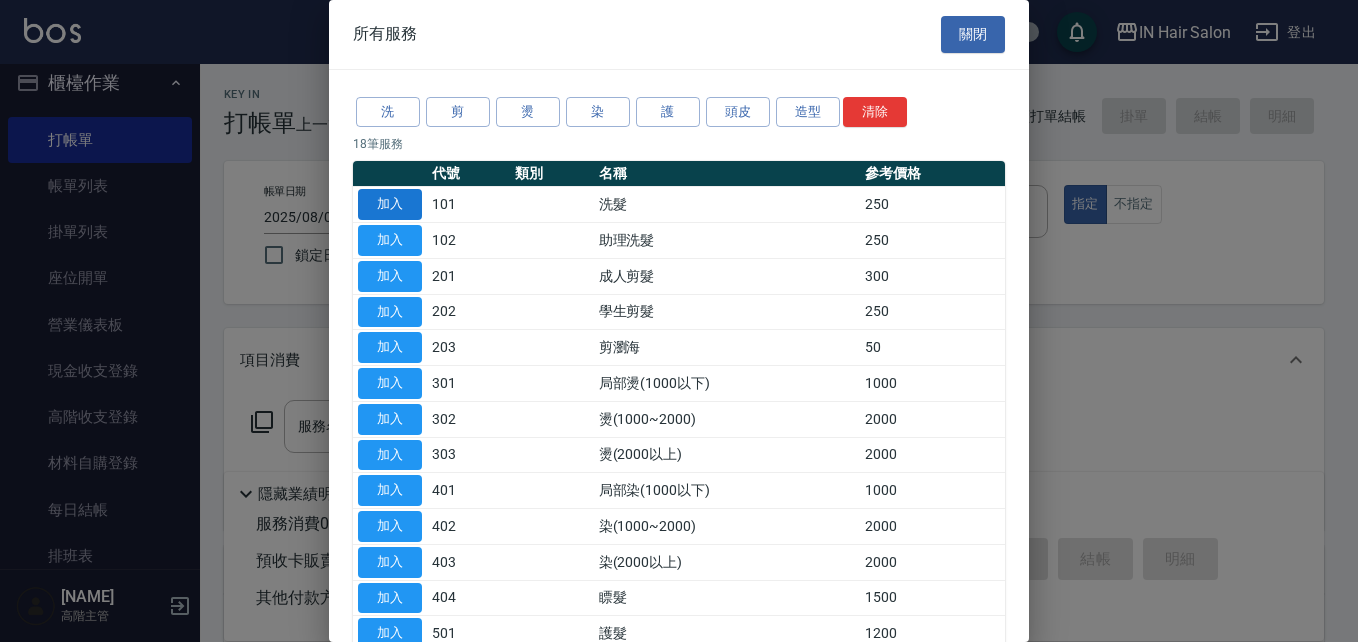 click on "加入" at bounding box center [390, 204] 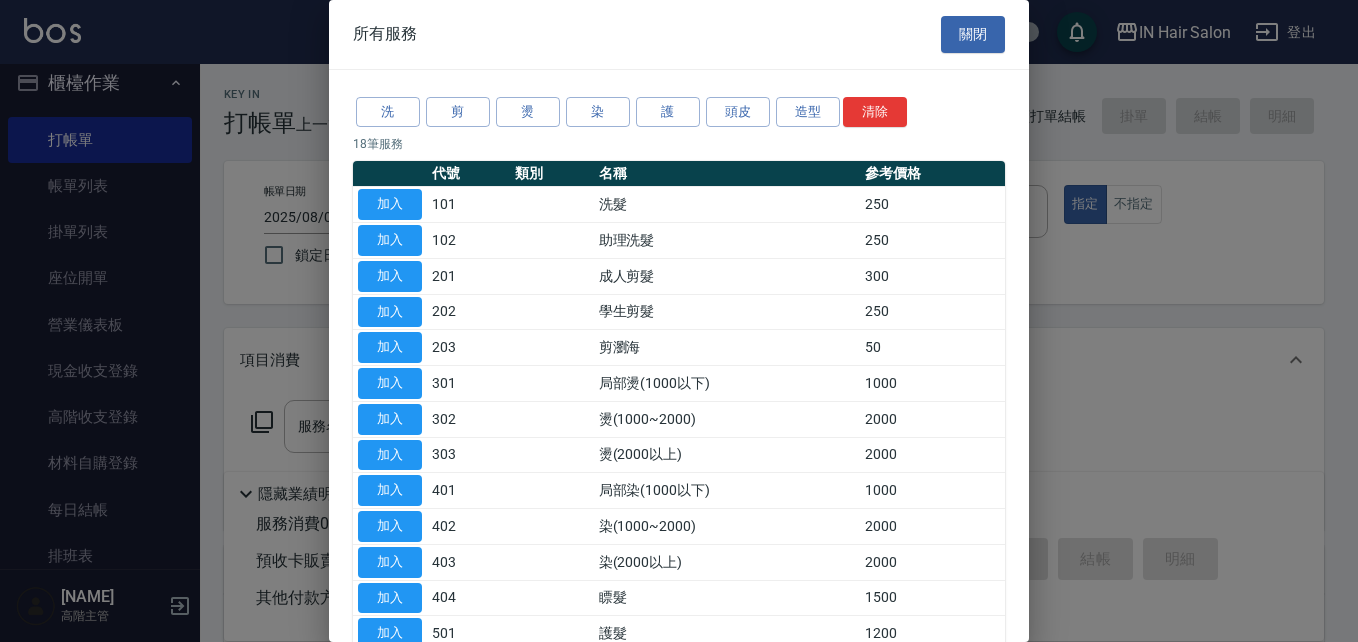 type on "洗髮(101)" 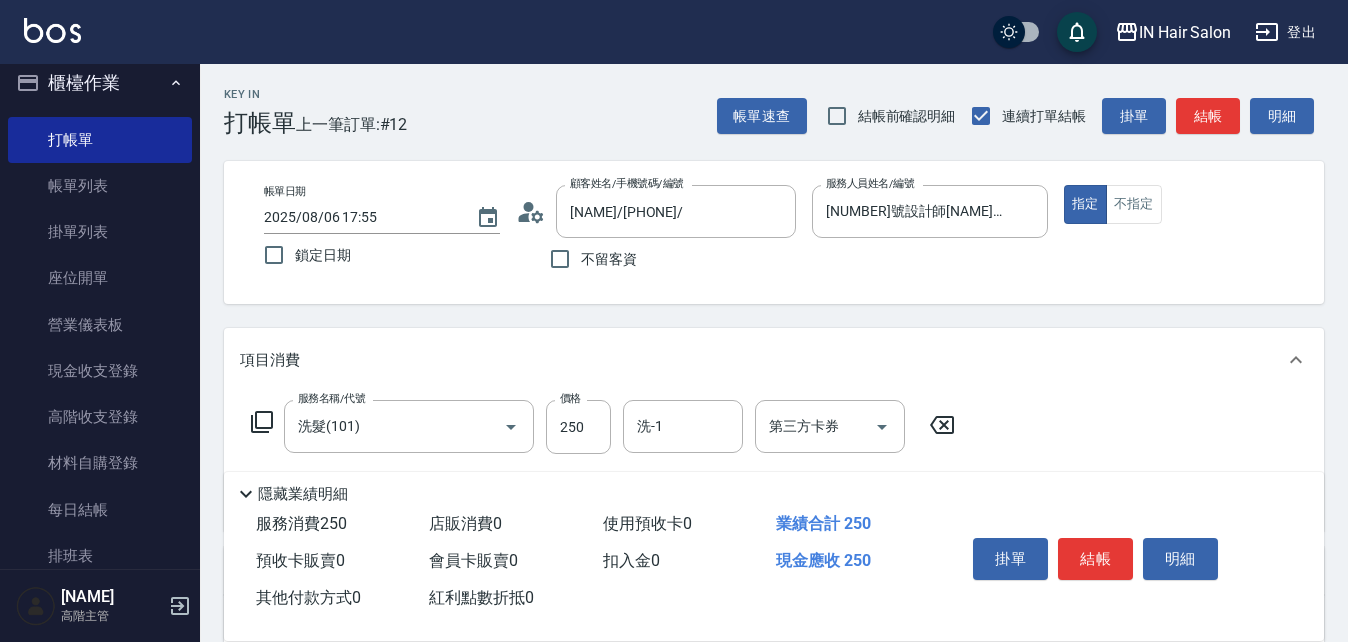 click 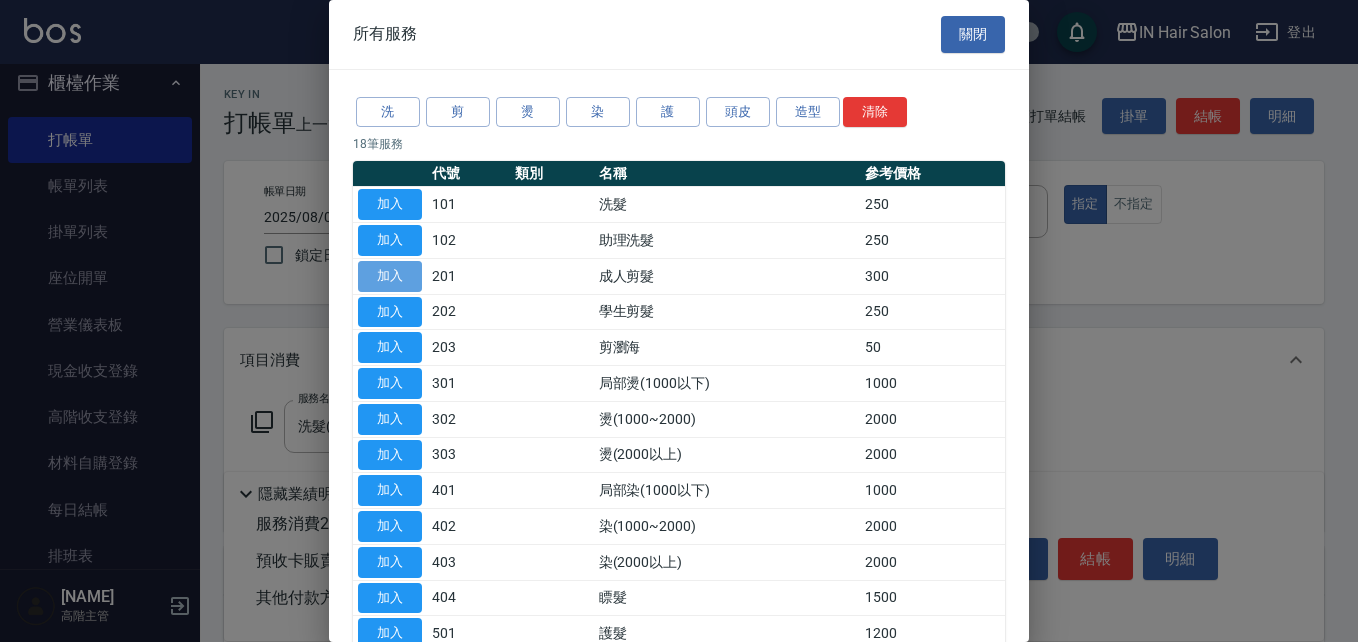 click on "加入" at bounding box center (390, 276) 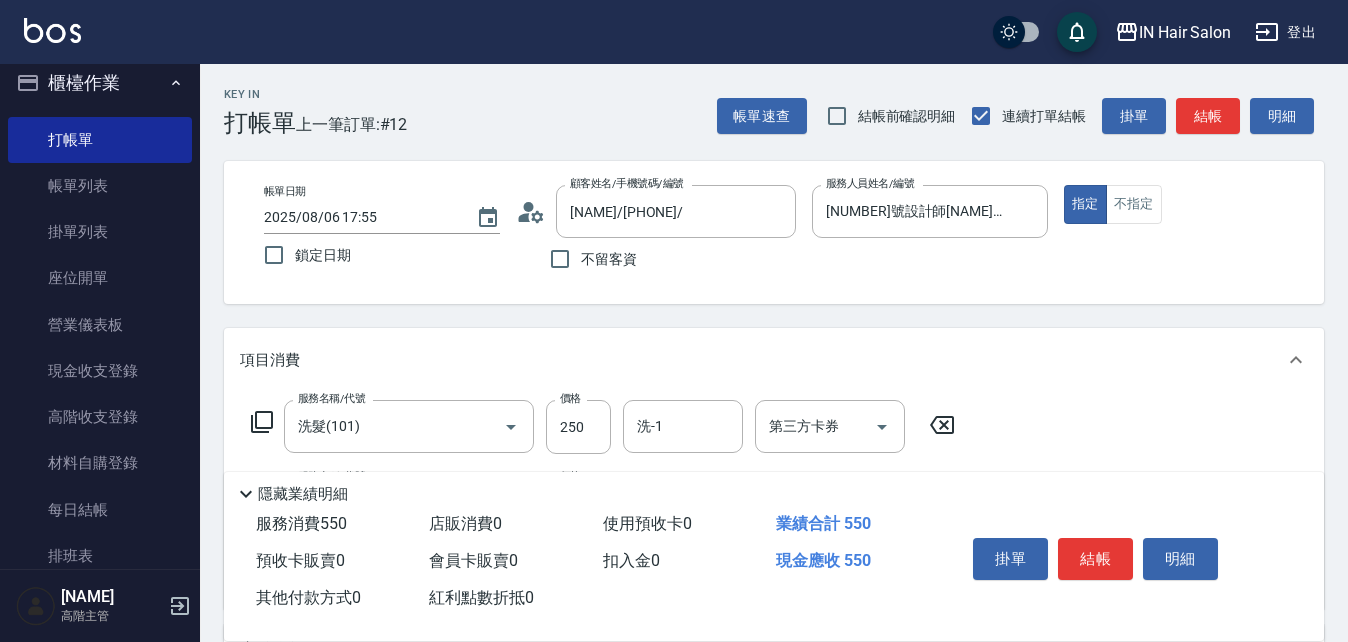 click 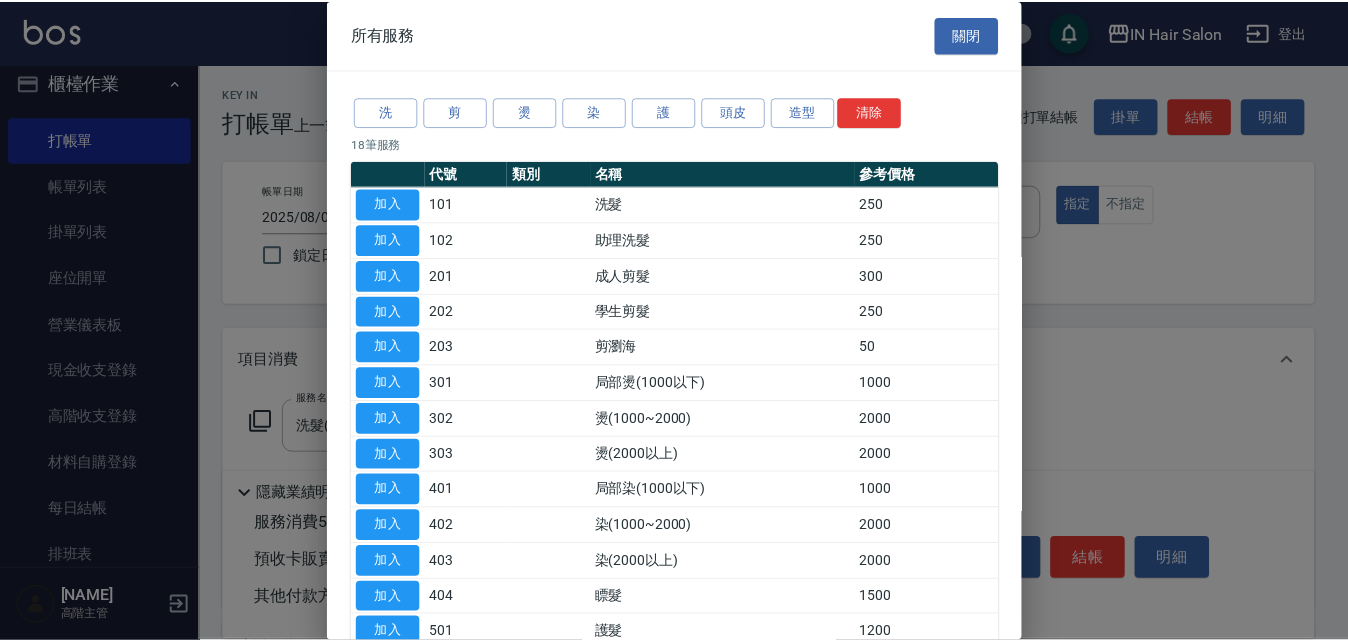 scroll, scrollTop: 299, scrollLeft: 0, axis: vertical 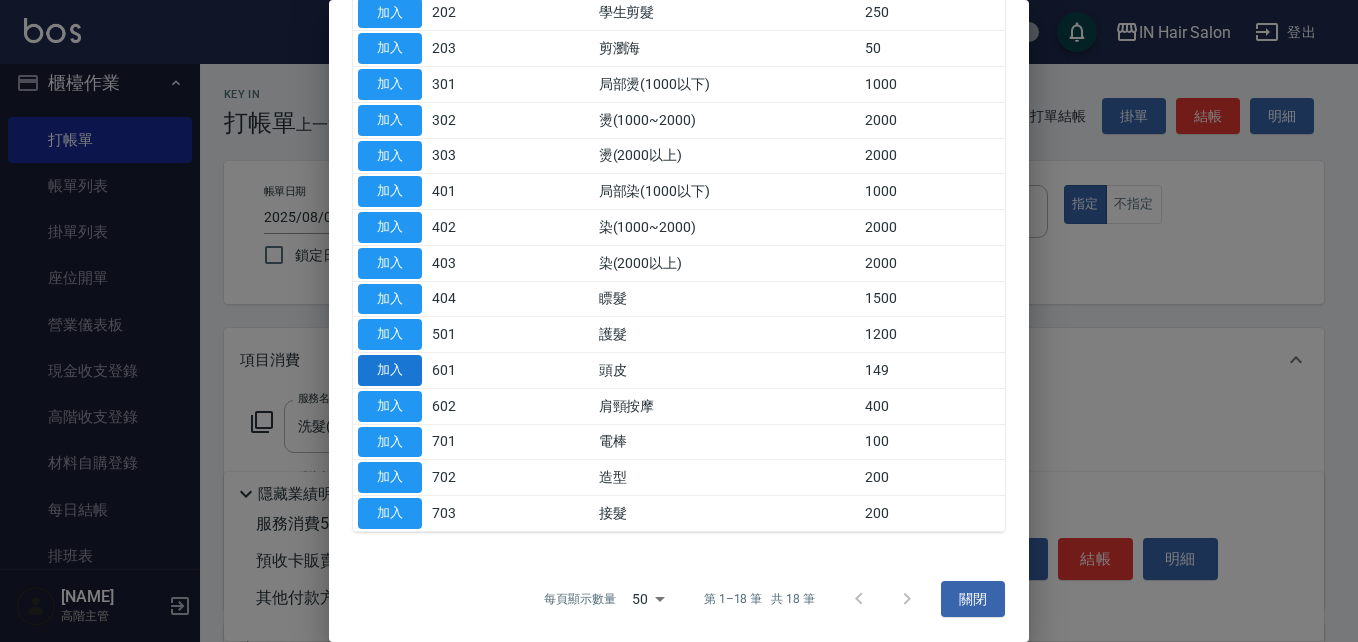 click on "加入" at bounding box center (390, 370) 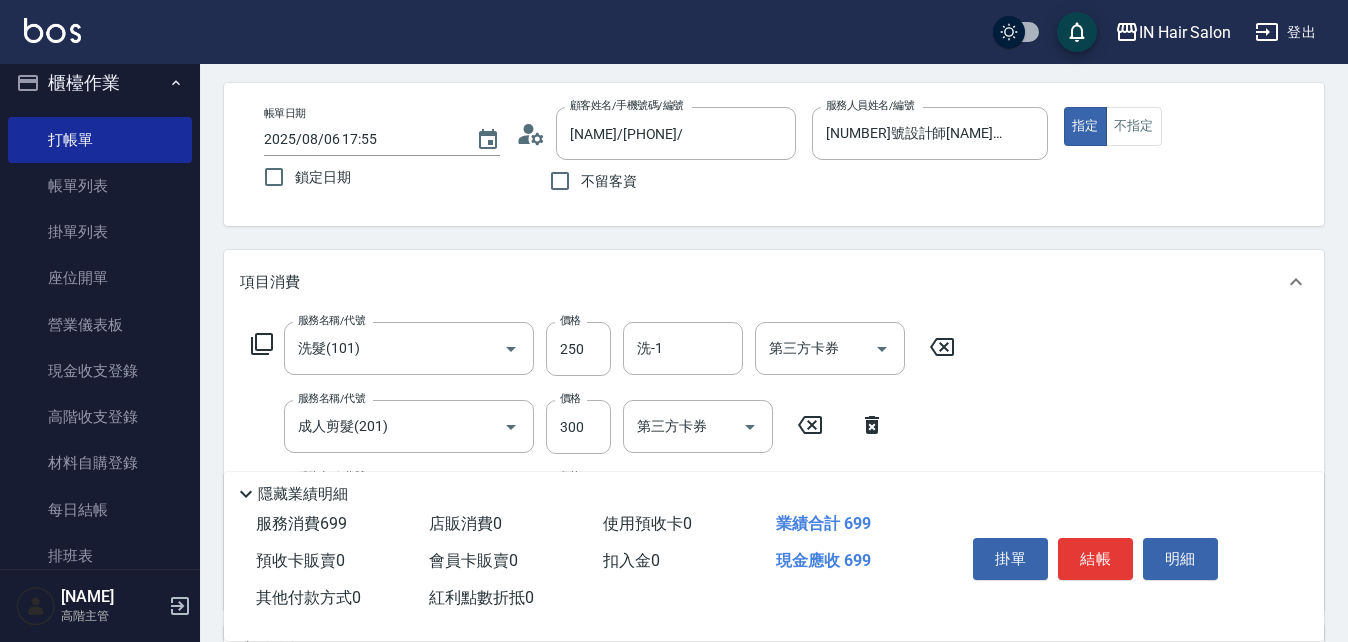 scroll, scrollTop: 200, scrollLeft: 0, axis: vertical 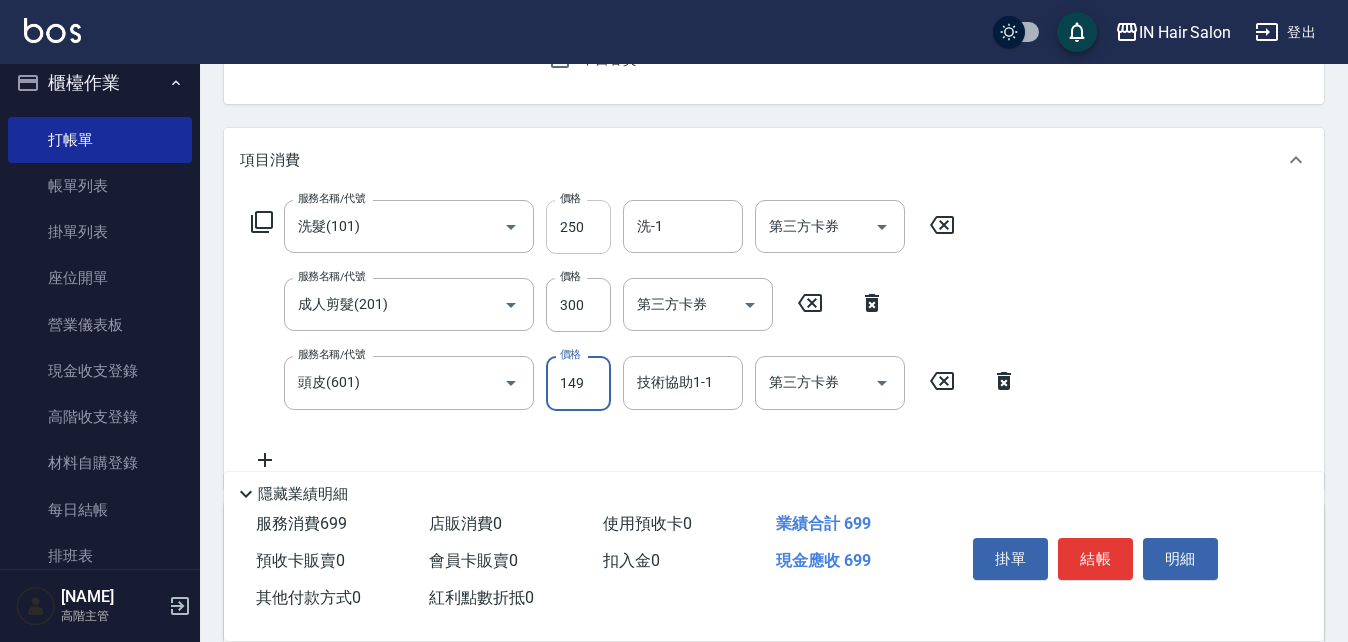 click on "250" at bounding box center [578, 227] 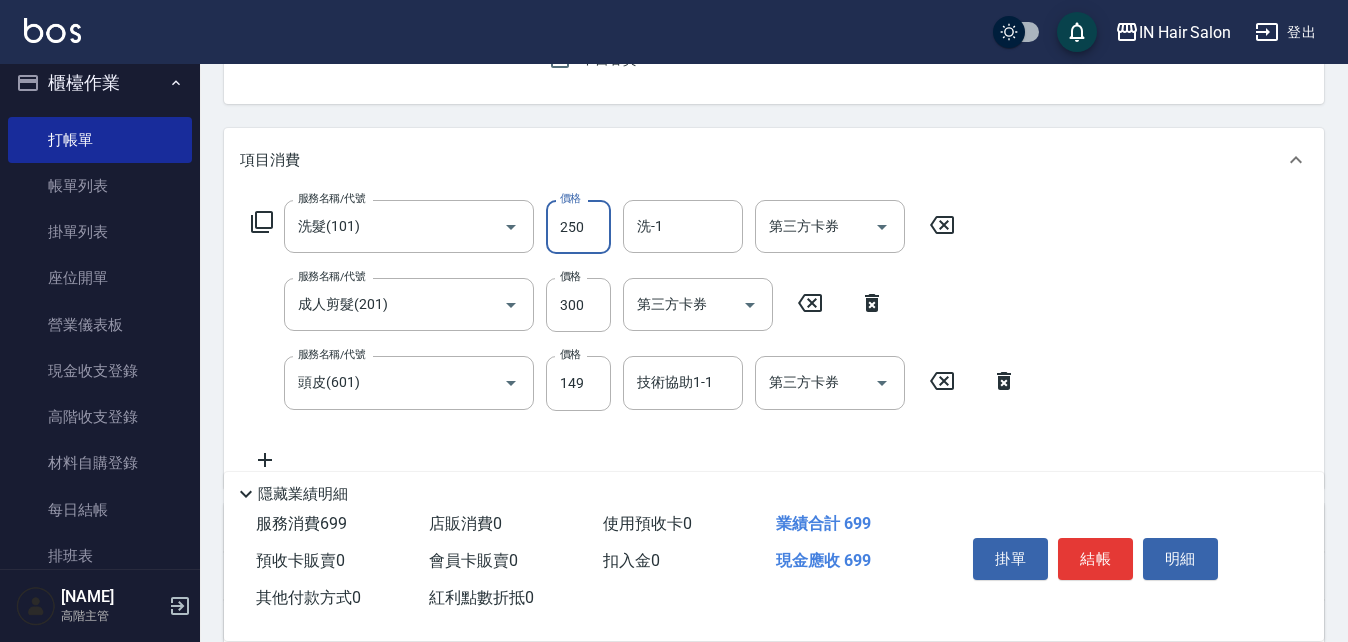 click on "250" at bounding box center (578, 227) 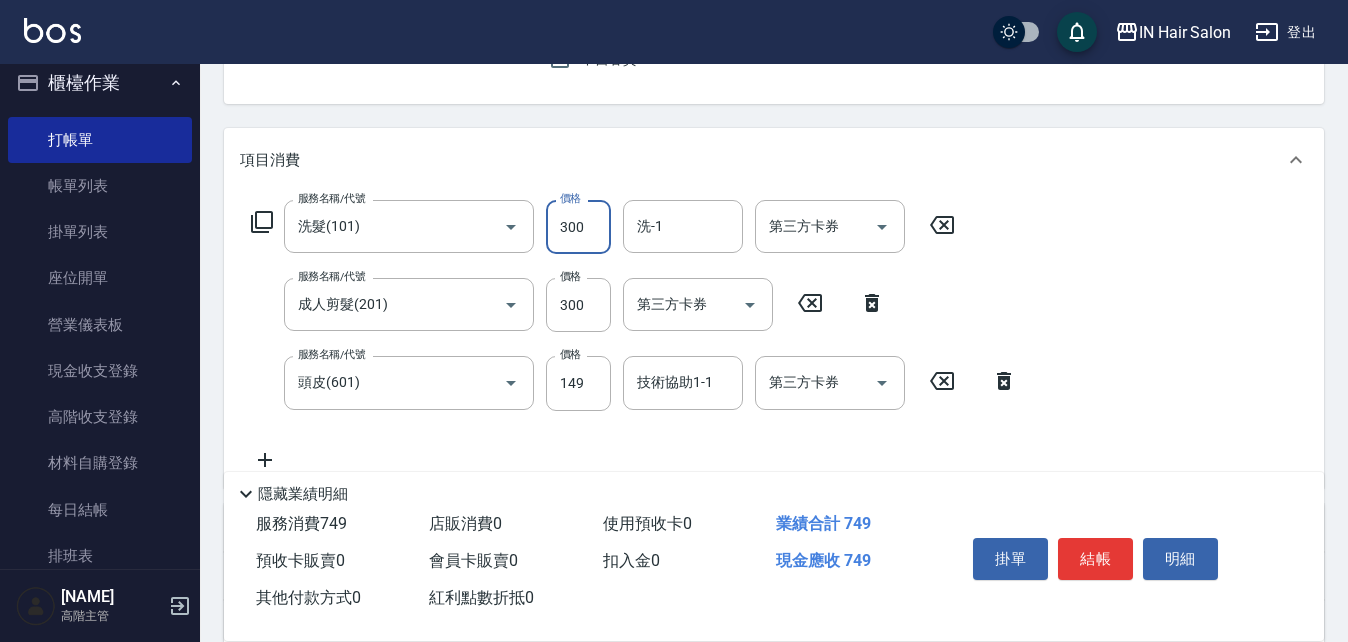 type on "300" 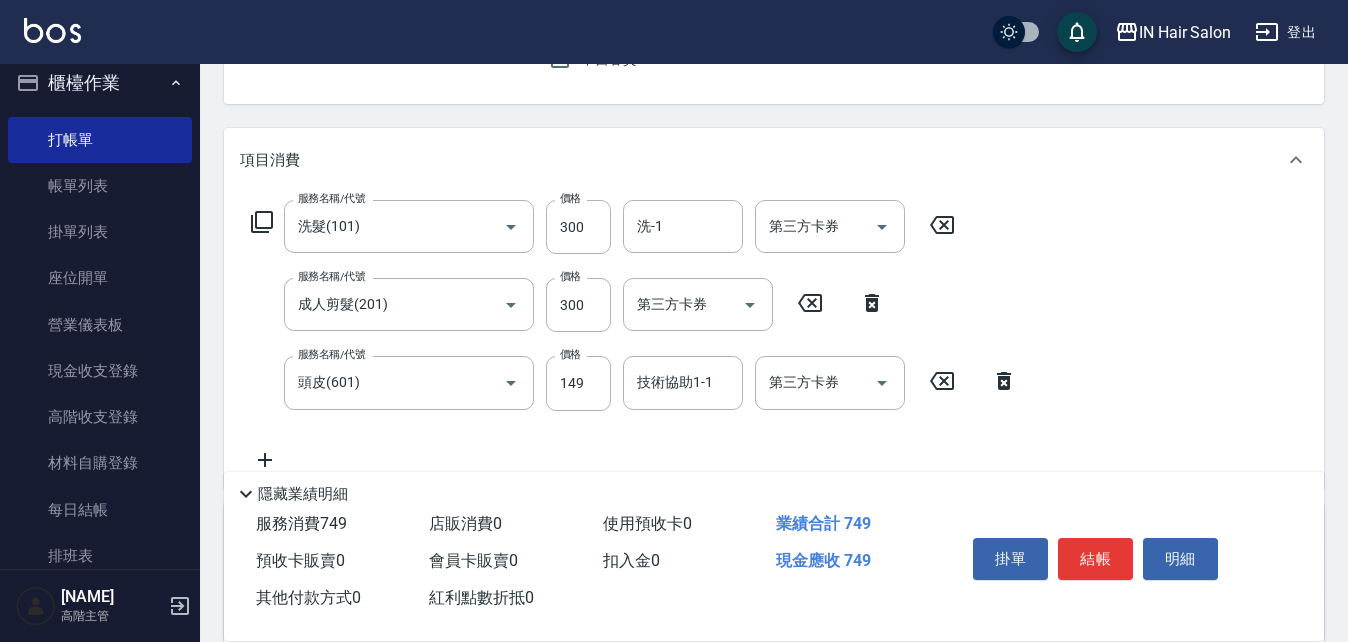 click on "服務名稱/代號 洗髮(101) 服務名稱/代號 價格 300 價格 洗-1 洗-1 第三方卡券 第三方卡券 服務名稱/代號 成人剪髮(201) 服務名稱/代號 價格 300 價格 第三方卡券 第三方卡券 服務名稱/代號 頭皮(601) 服務名稱/代號 價格 149 價格 技術協助1-1 技術協助1-1 第三方卡券 第三方卡券" at bounding box center (634, 335) 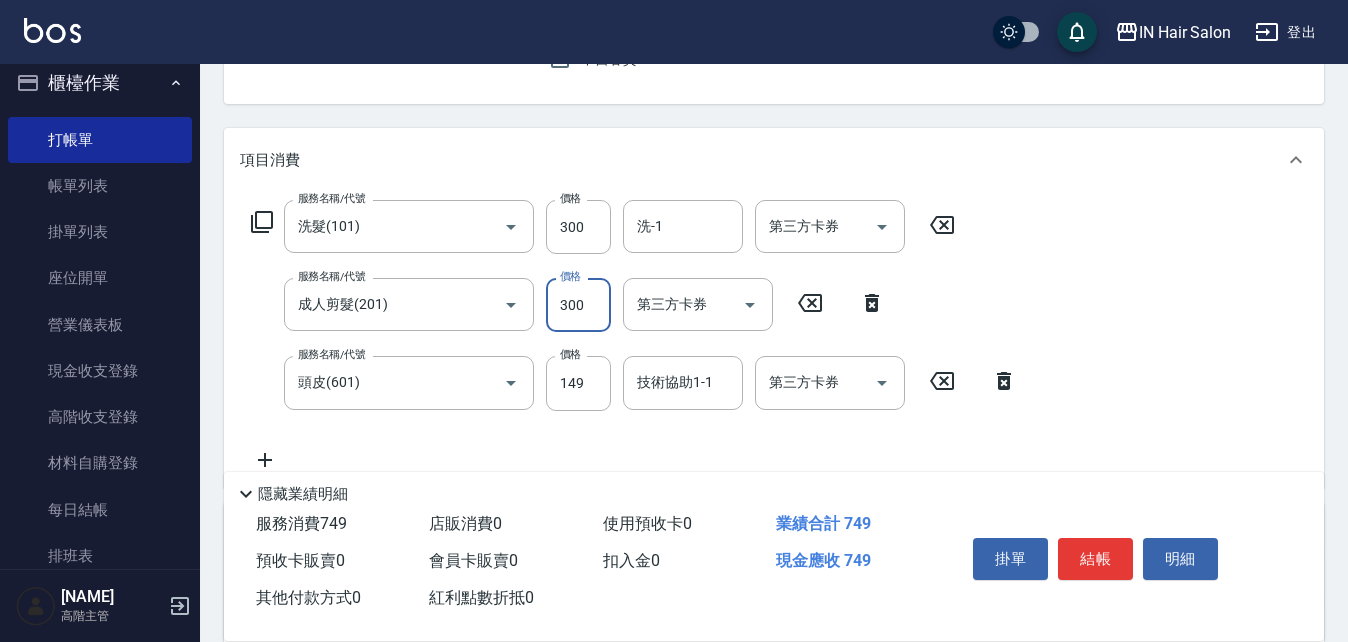 click on "300" at bounding box center (578, 305) 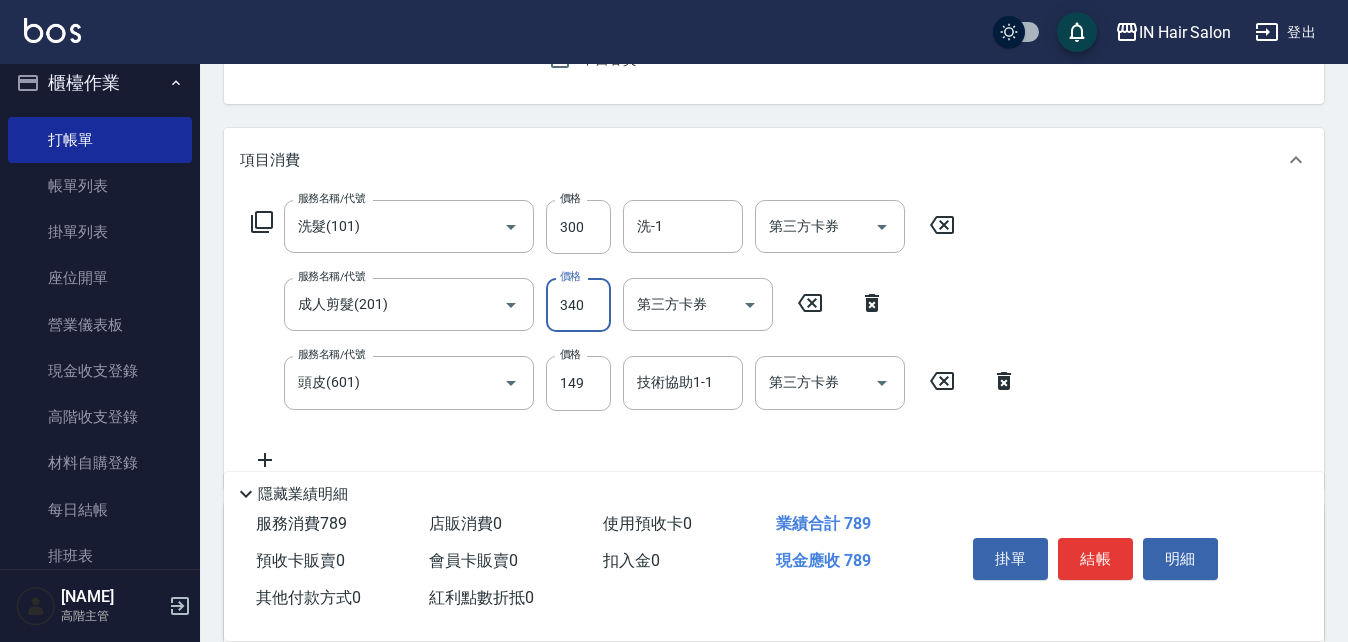 type on "340" 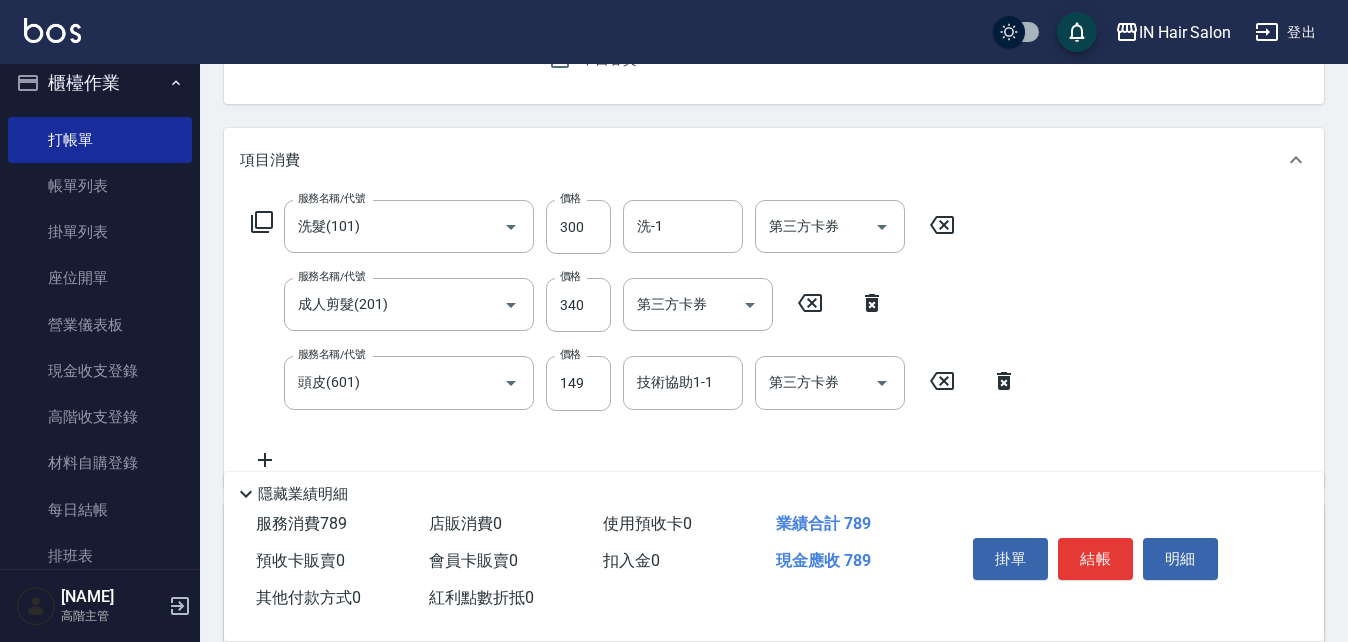 click on "服務名稱/代號 洗髮(101) 服務名稱/代號 價格 300 價格 洗-1 洗-1 第三方卡券 第三方卡券 服務名稱/代號 成人剪髮(201) 服務名稱/代號 價格 340 價格 第三方卡券 第三方卡券 服務名稱/代號 頭皮(601) 服務名稱/代號 價格 149 價格 技術協助1-1 技術協助1-1 第三方卡券 第三方卡券" at bounding box center [634, 335] 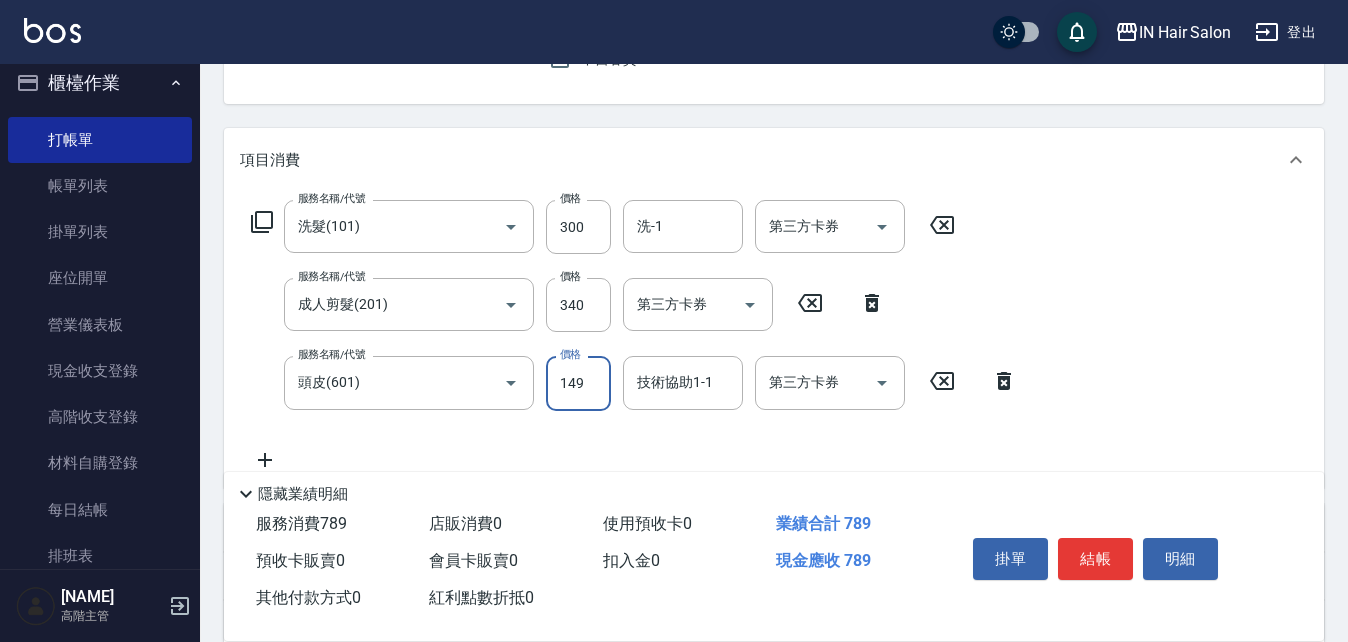 click on "149" at bounding box center (578, 383) 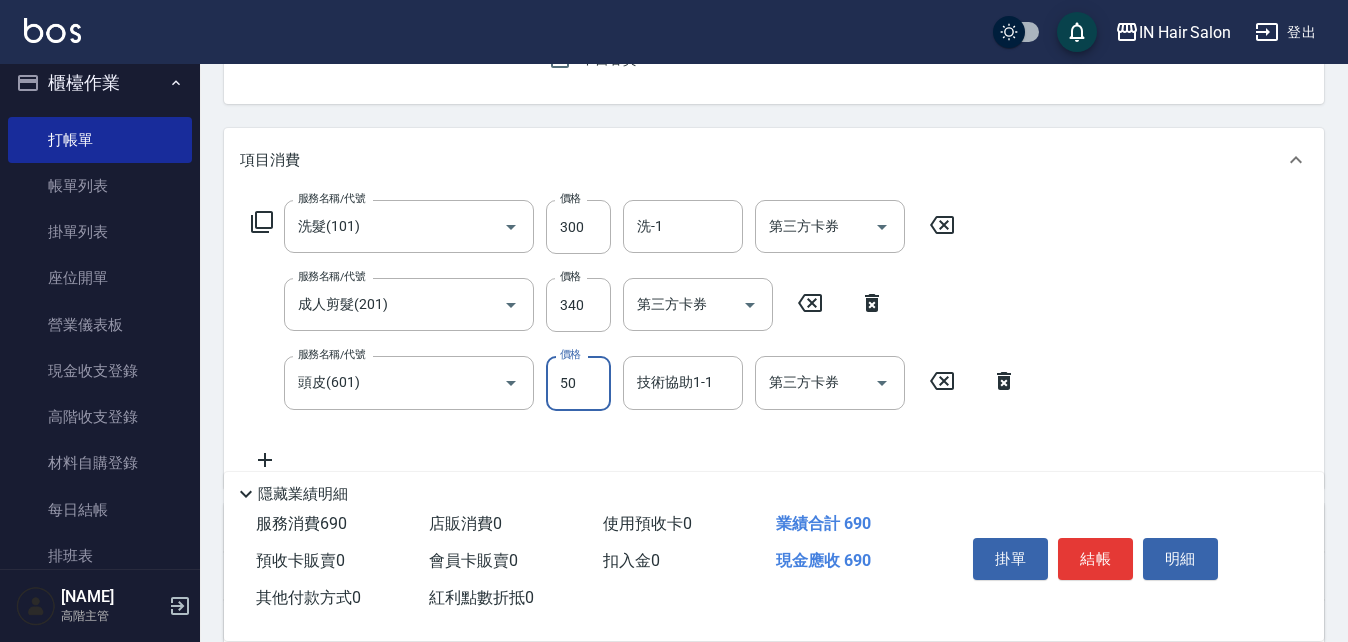 type on "50" 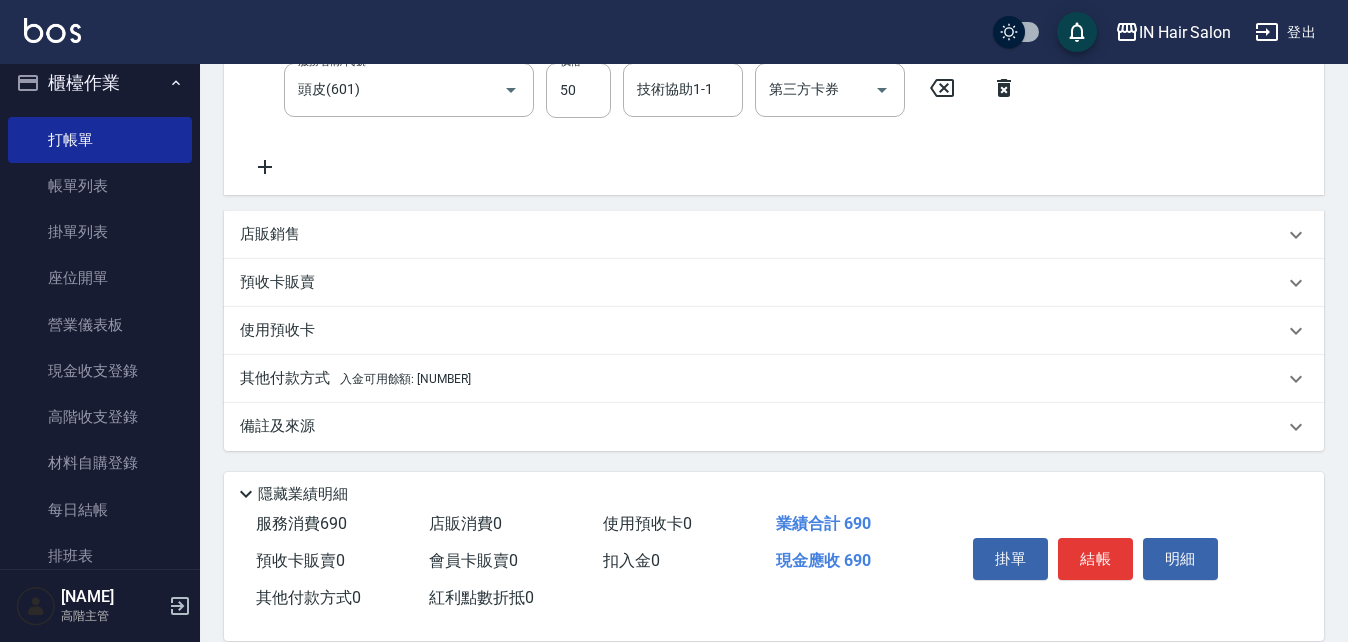 scroll, scrollTop: 494, scrollLeft: 0, axis: vertical 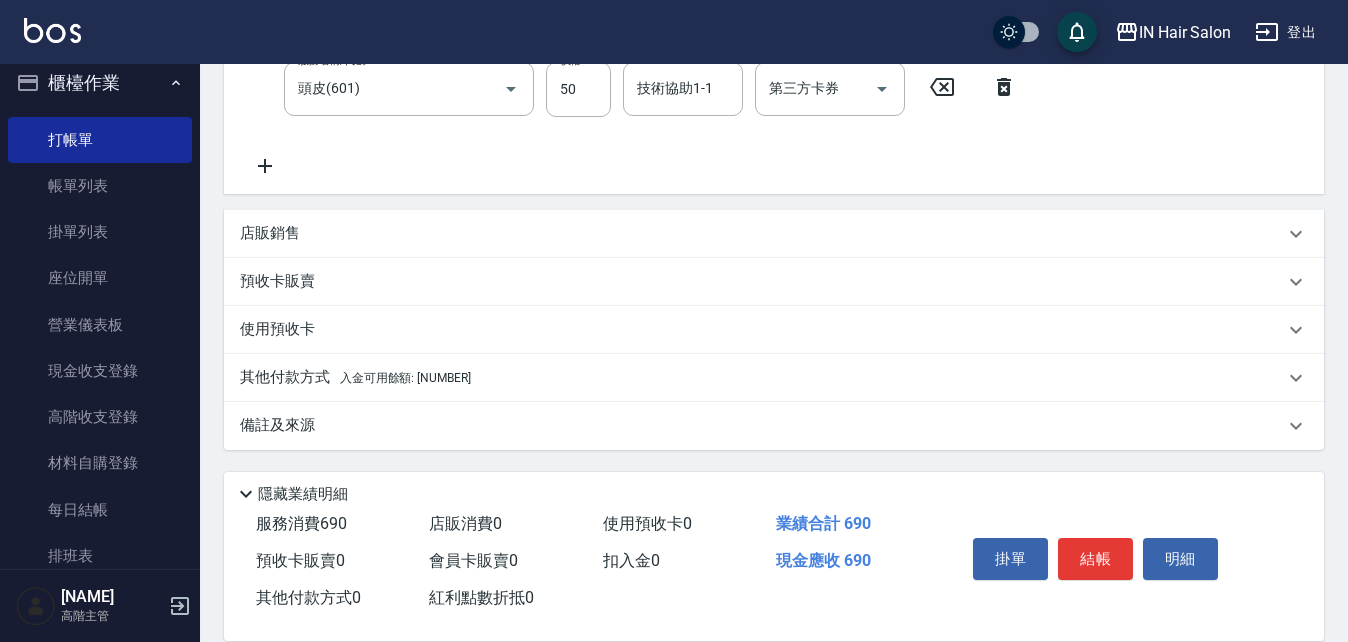 click on "其他付款方式 入金可用餘額: [NUMBER]" at bounding box center [355, 378] 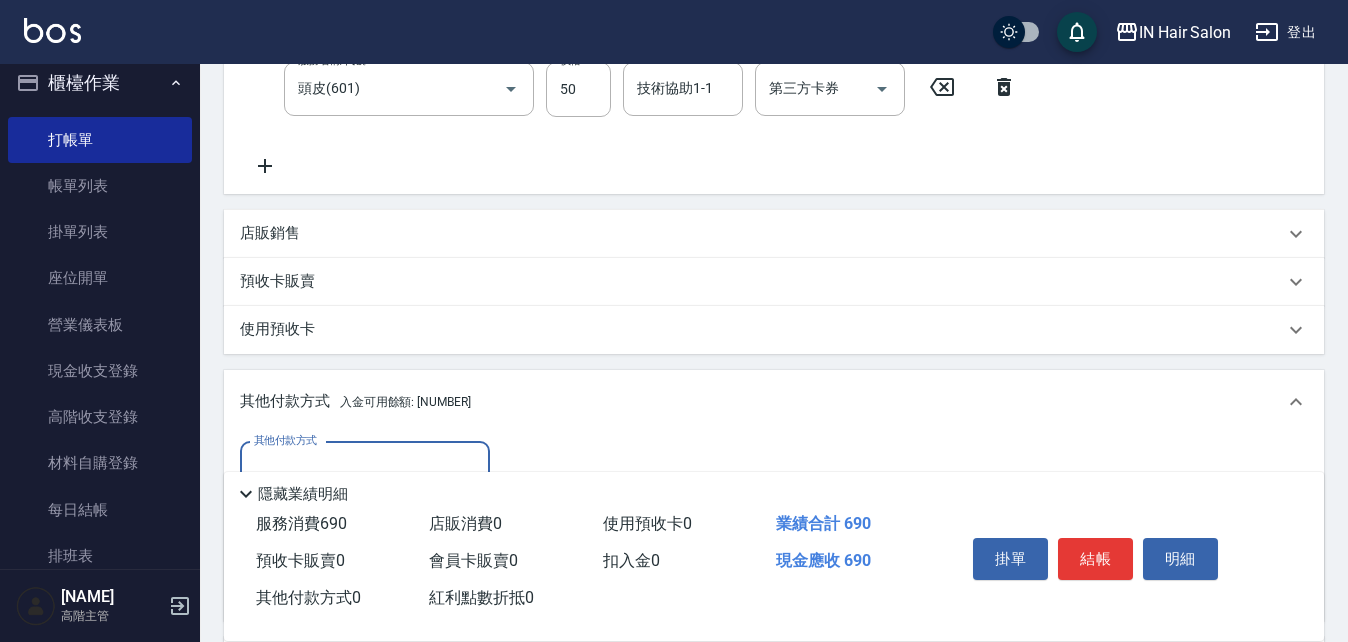 scroll, scrollTop: 0, scrollLeft: 0, axis: both 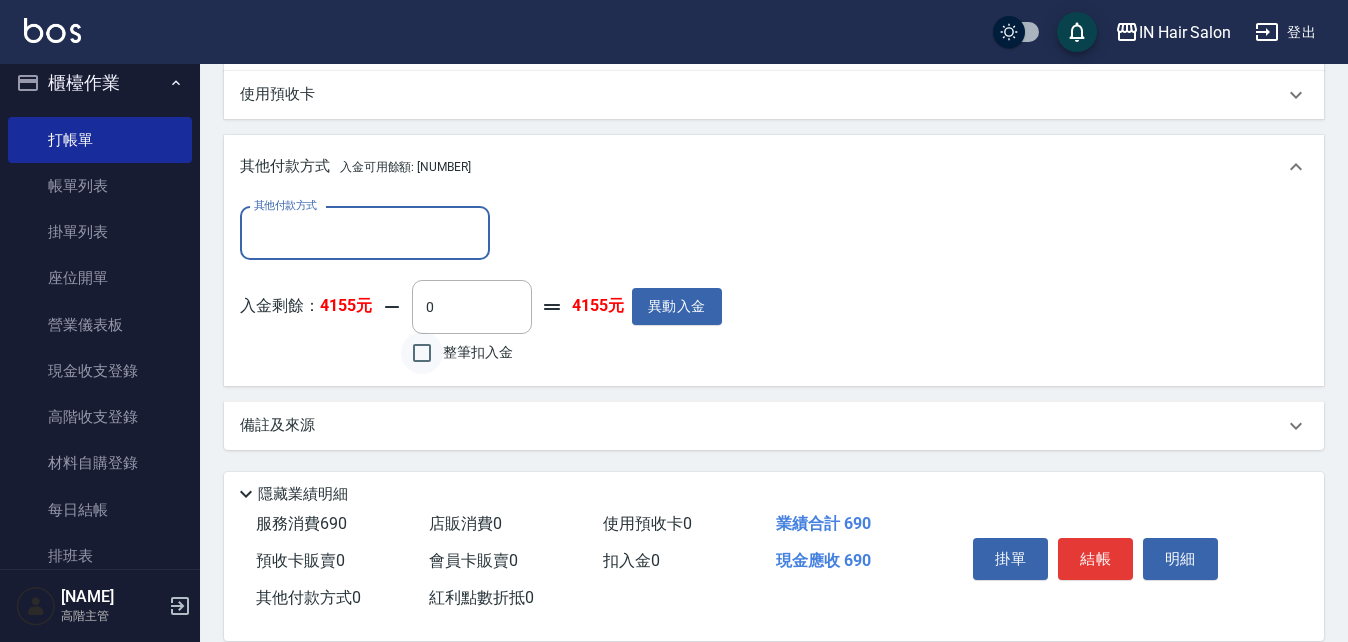 click on "整筆扣入金" at bounding box center [422, 353] 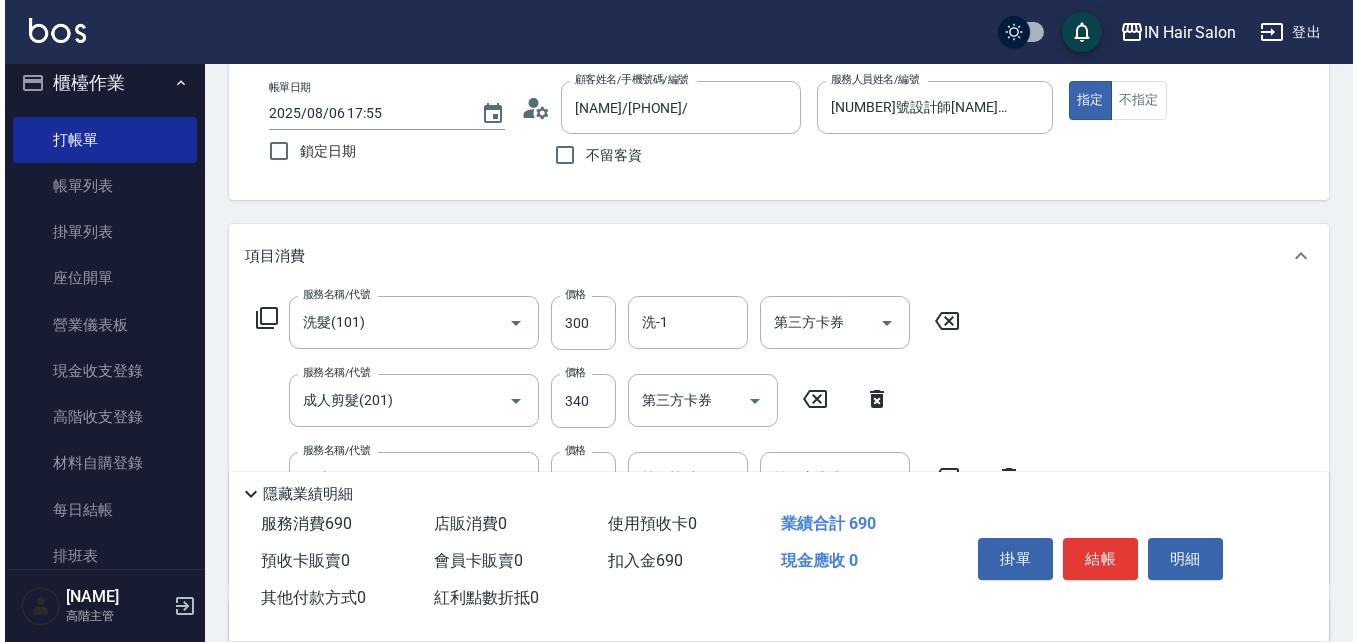 scroll, scrollTop: 29, scrollLeft: 0, axis: vertical 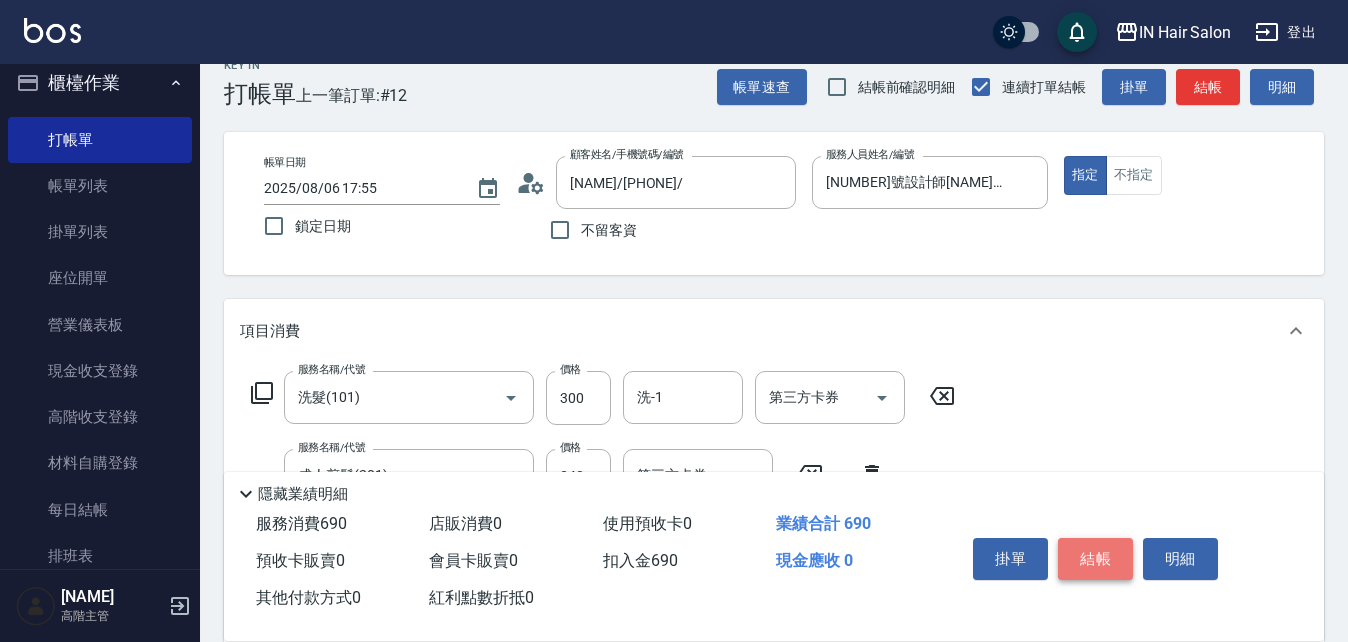 click on "結帳" at bounding box center [1095, 559] 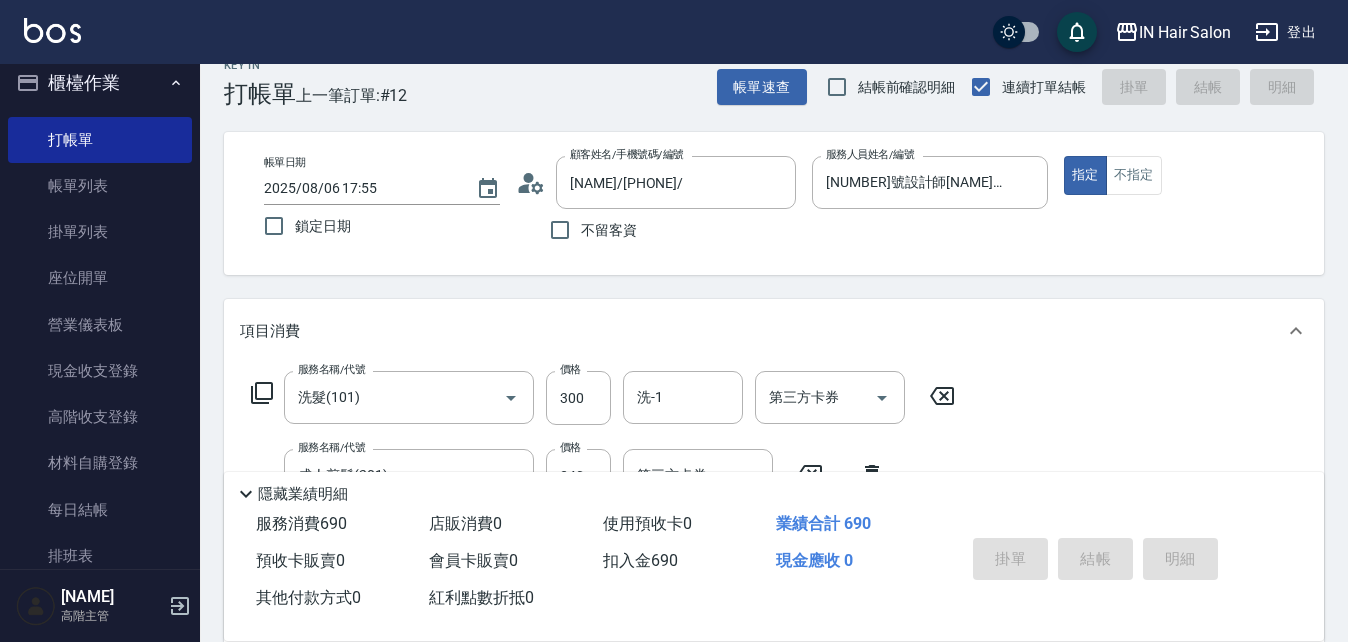 type 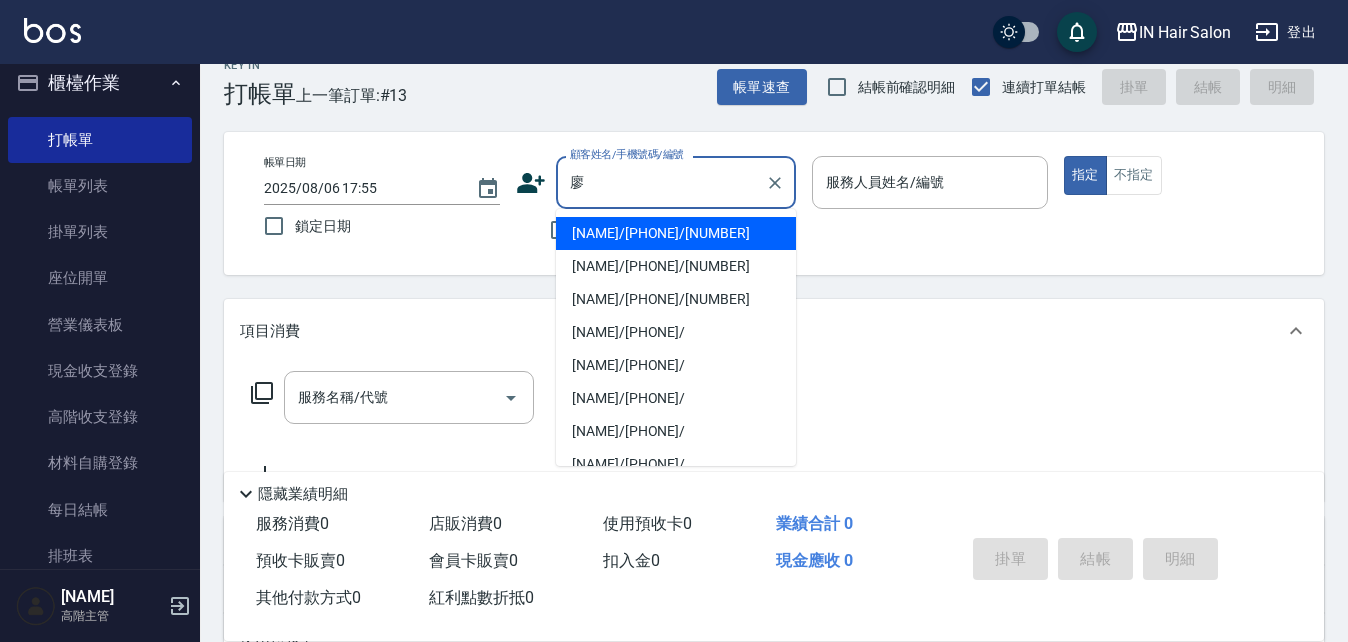 click on "[NAME]/[PHONE]/[NUMBER]" at bounding box center [676, 233] 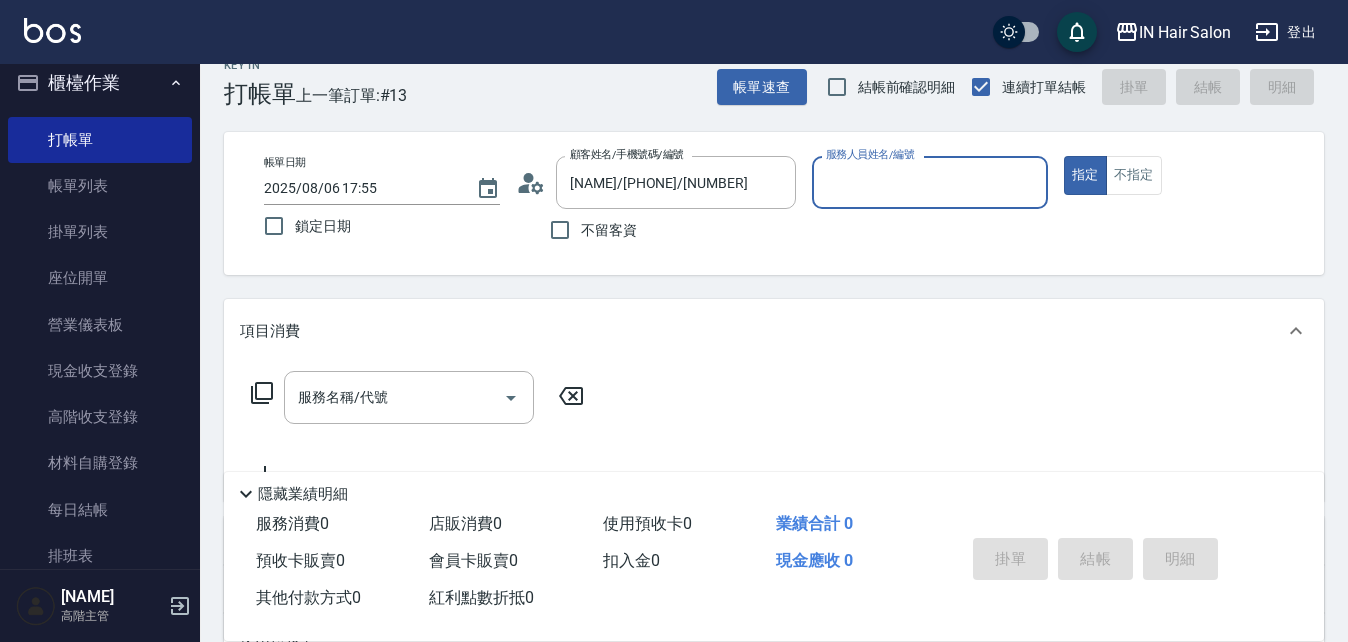 type on "[NUMBER]號店長[NAME]-[NUMBER]" 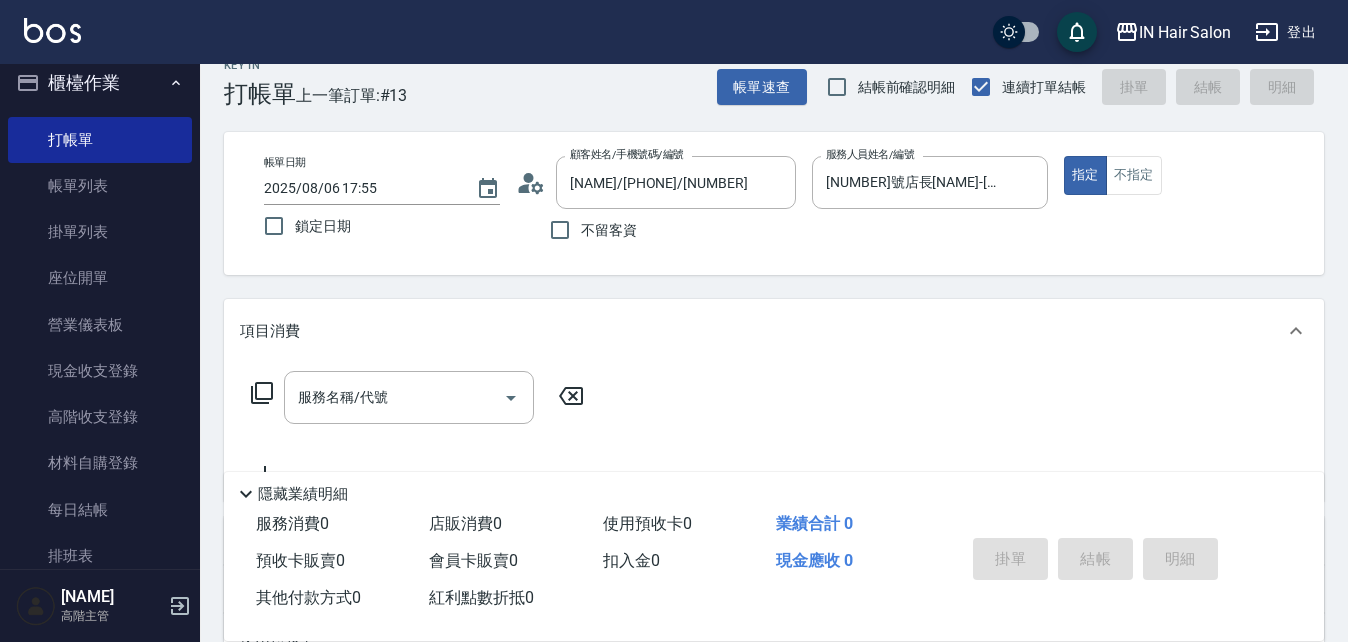 click 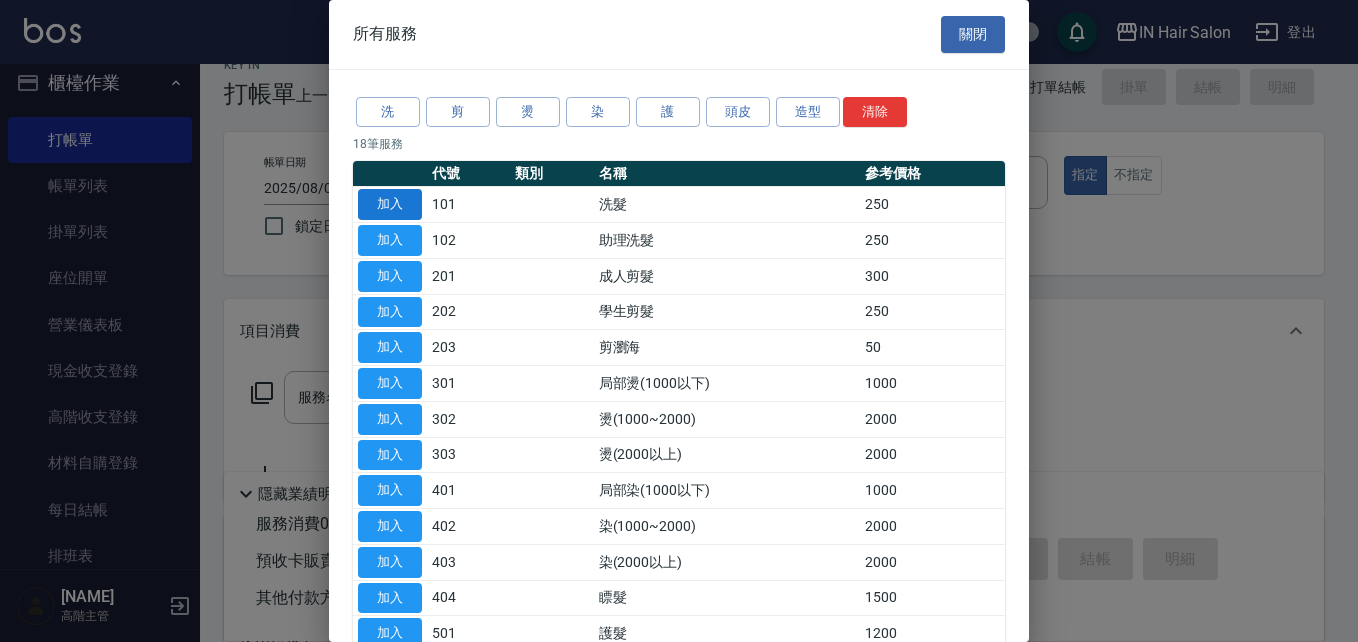 click on "加入" at bounding box center (390, 204) 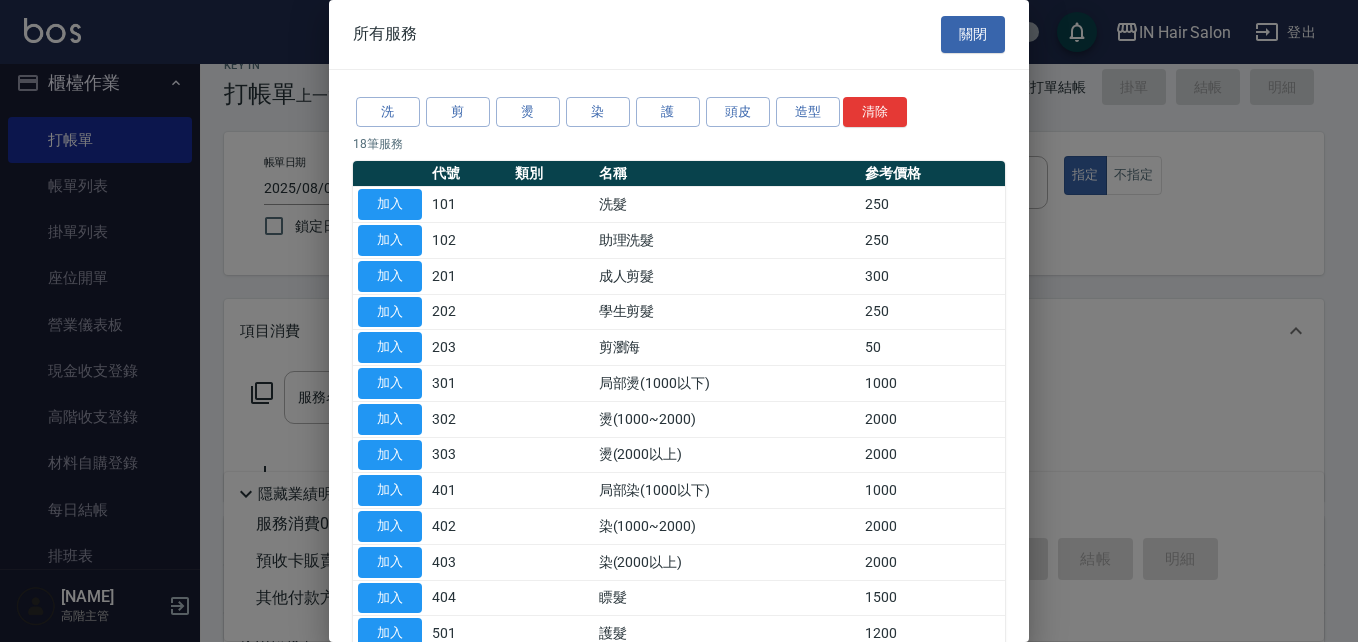 type on "洗髮(101)" 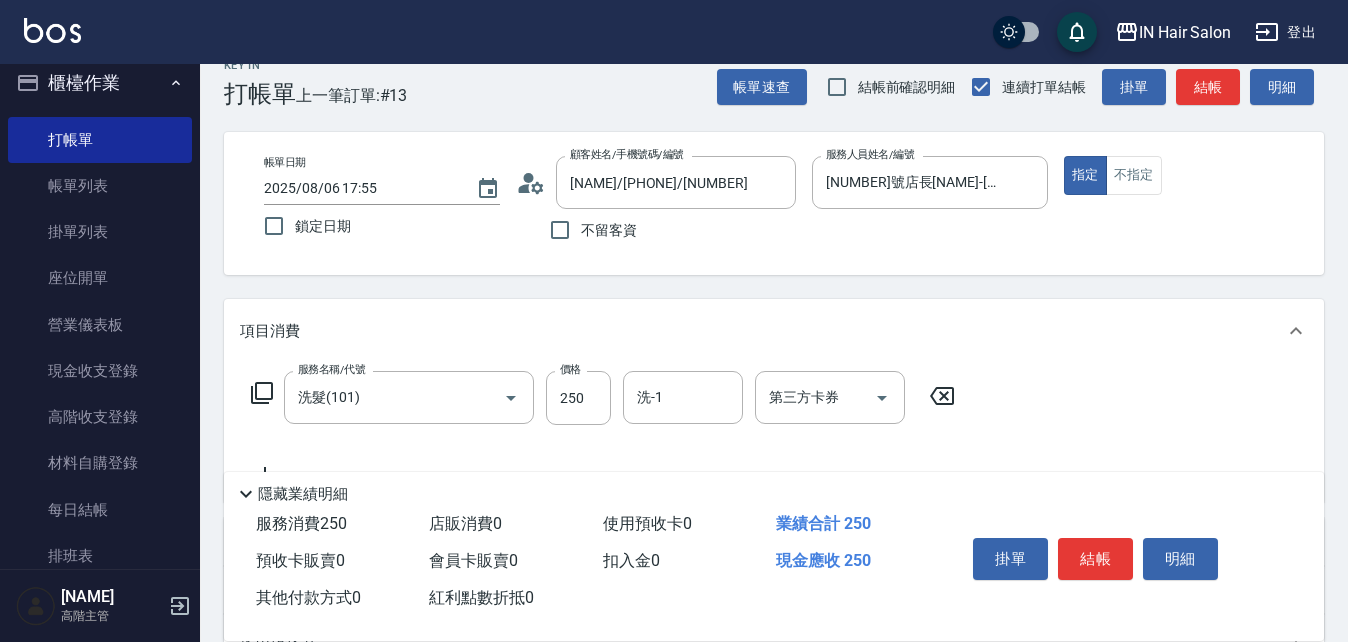 click 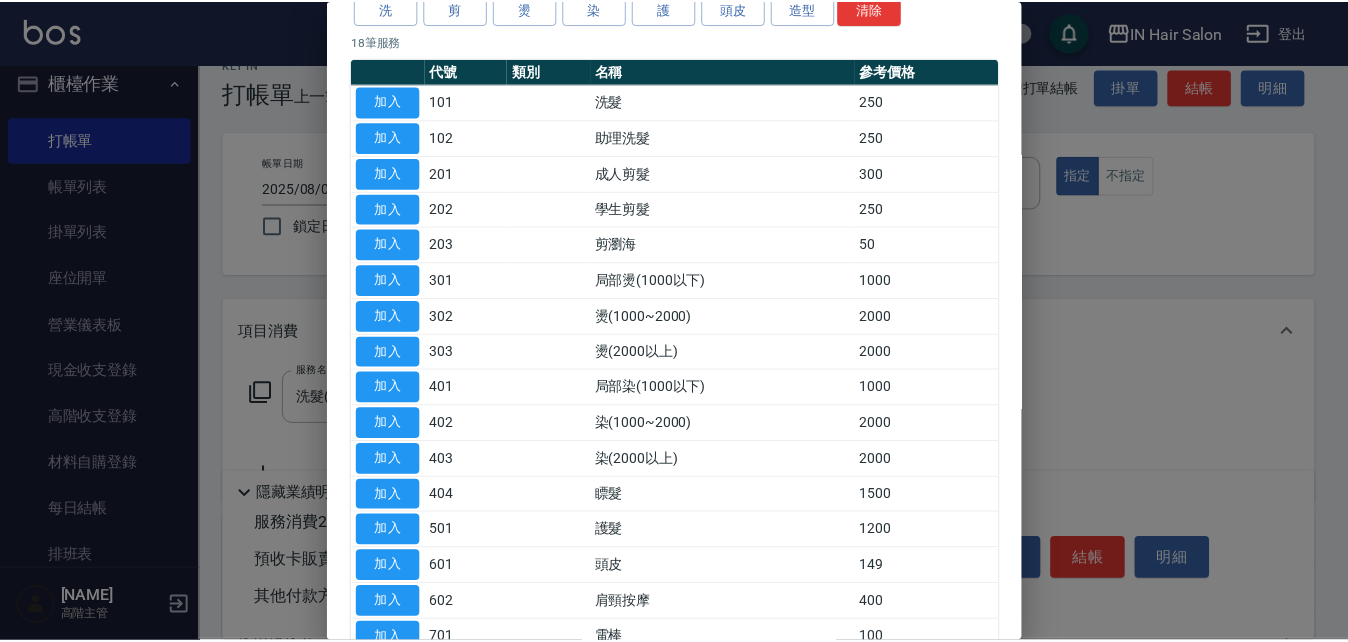 scroll, scrollTop: 200, scrollLeft: 0, axis: vertical 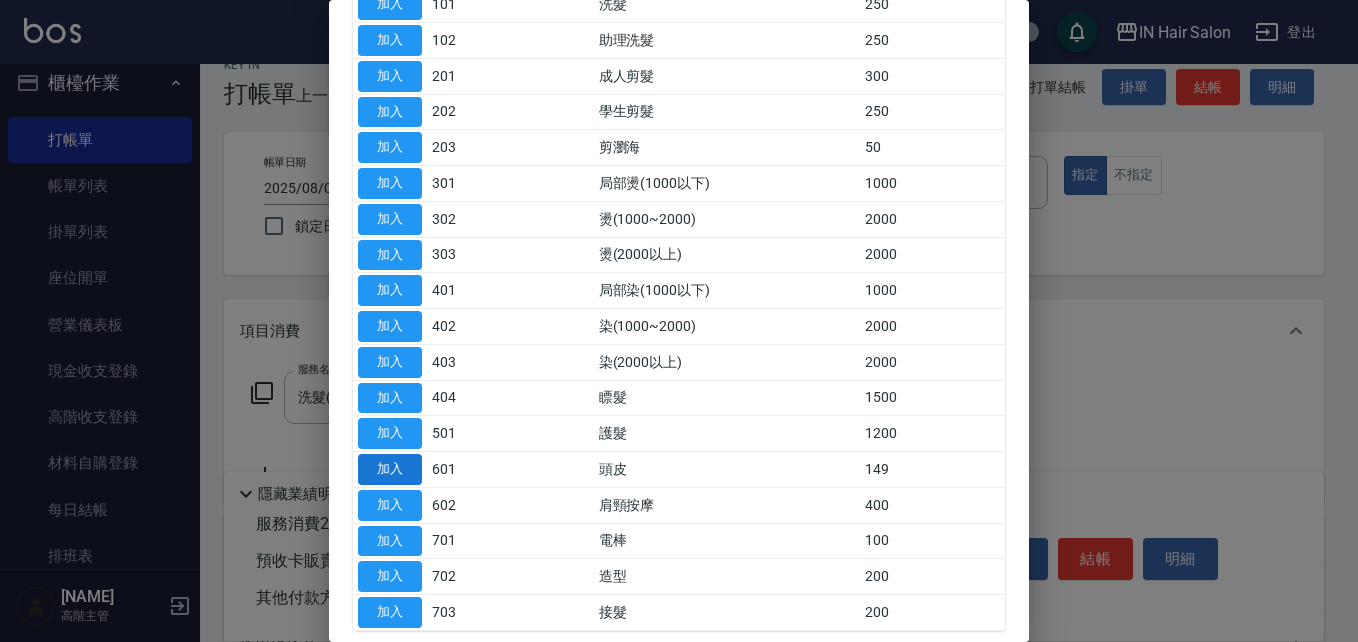 click on "加入" at bounding box center [390, 469] 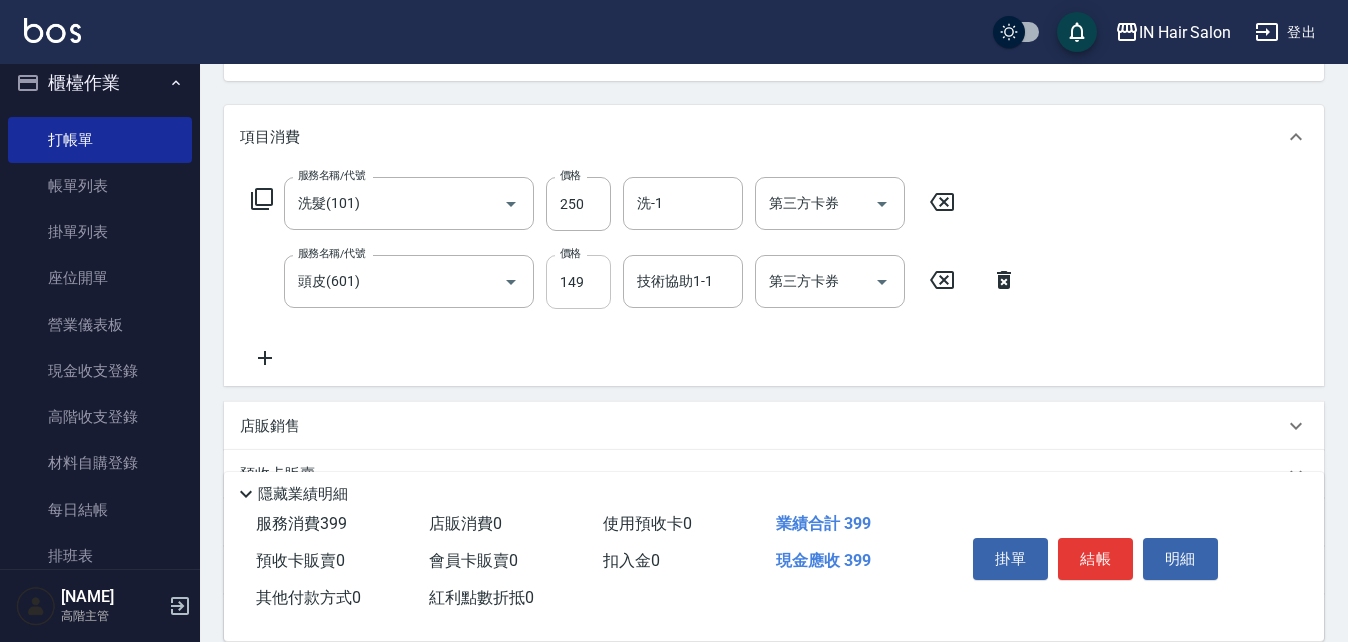 scroll, scrollTop: 229, scrollLeft: 0, axis: vertical 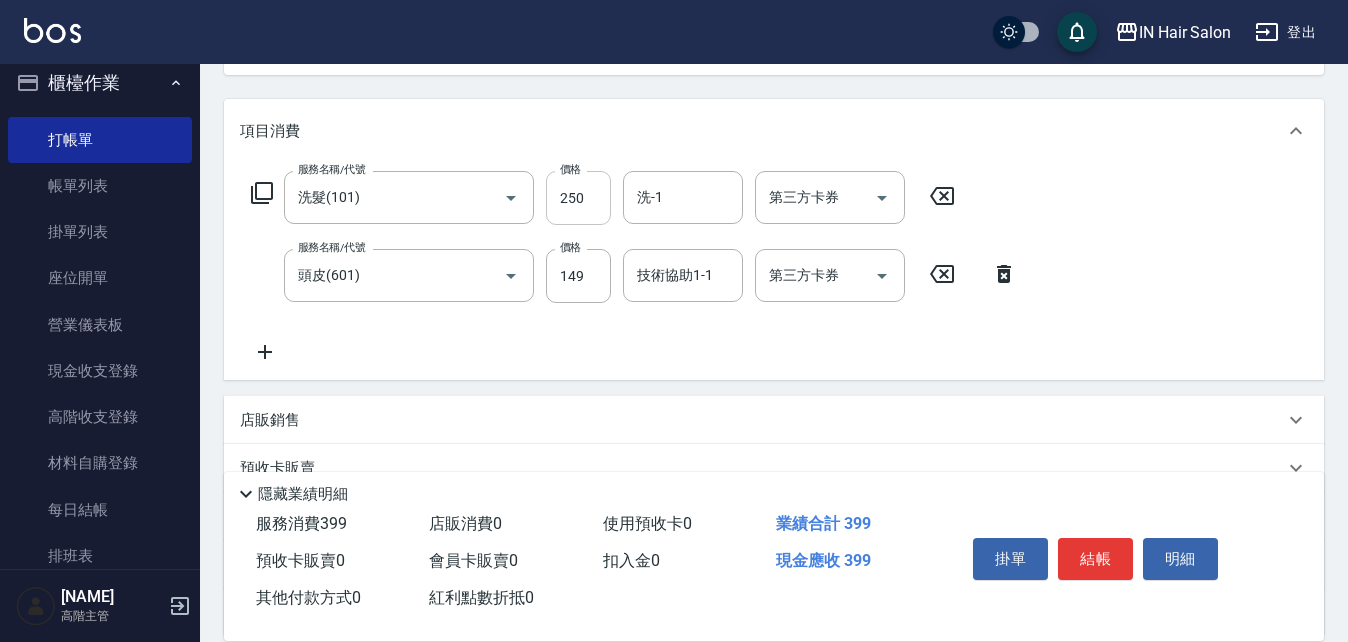 click on "250" at bounding box center [578, 198] 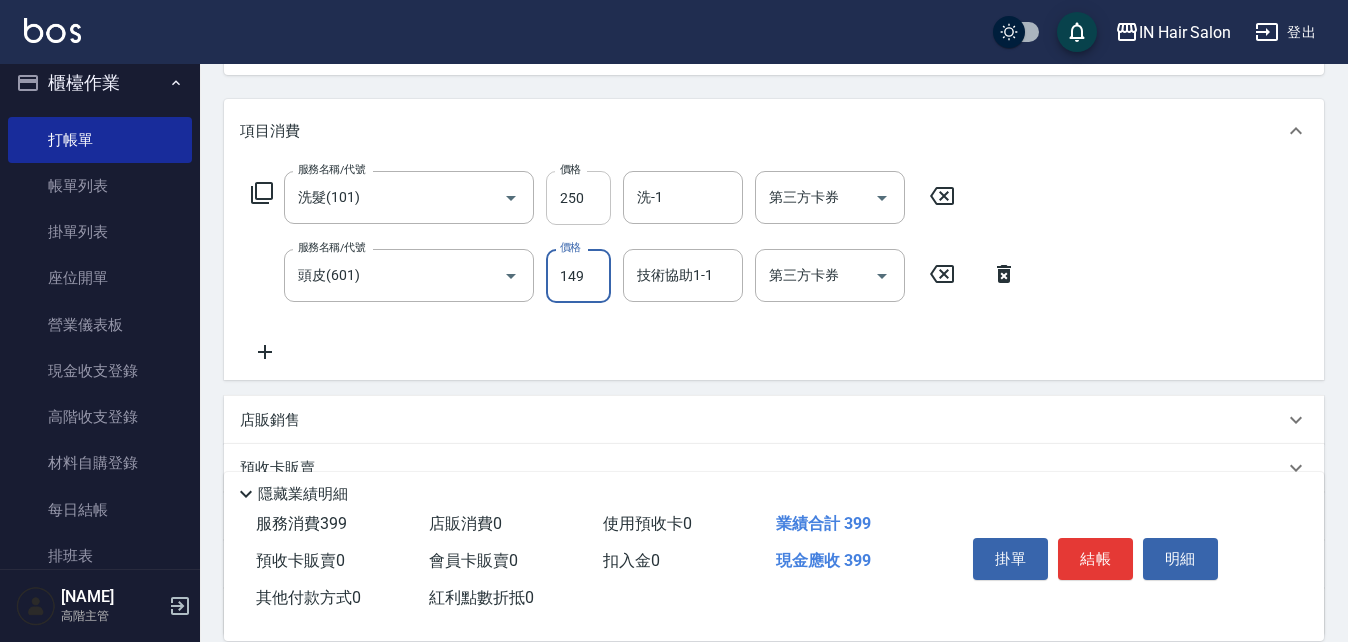 click on "250" at bounding box center [578, 198] 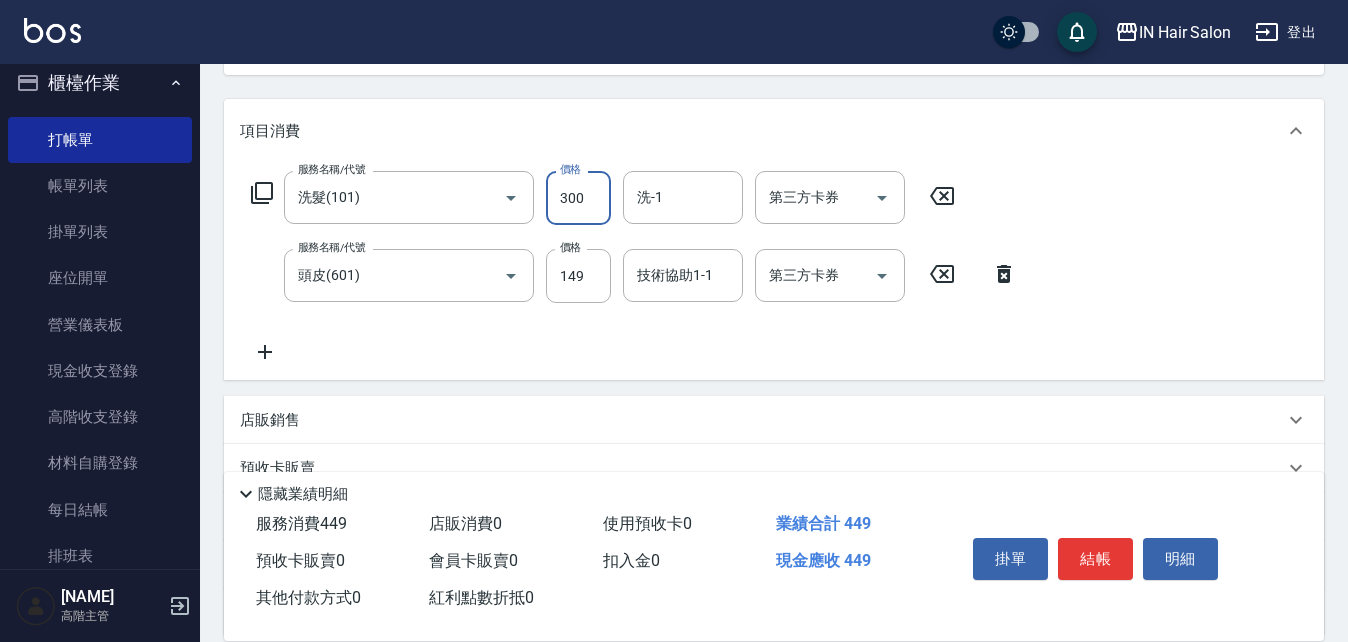 type on "300" 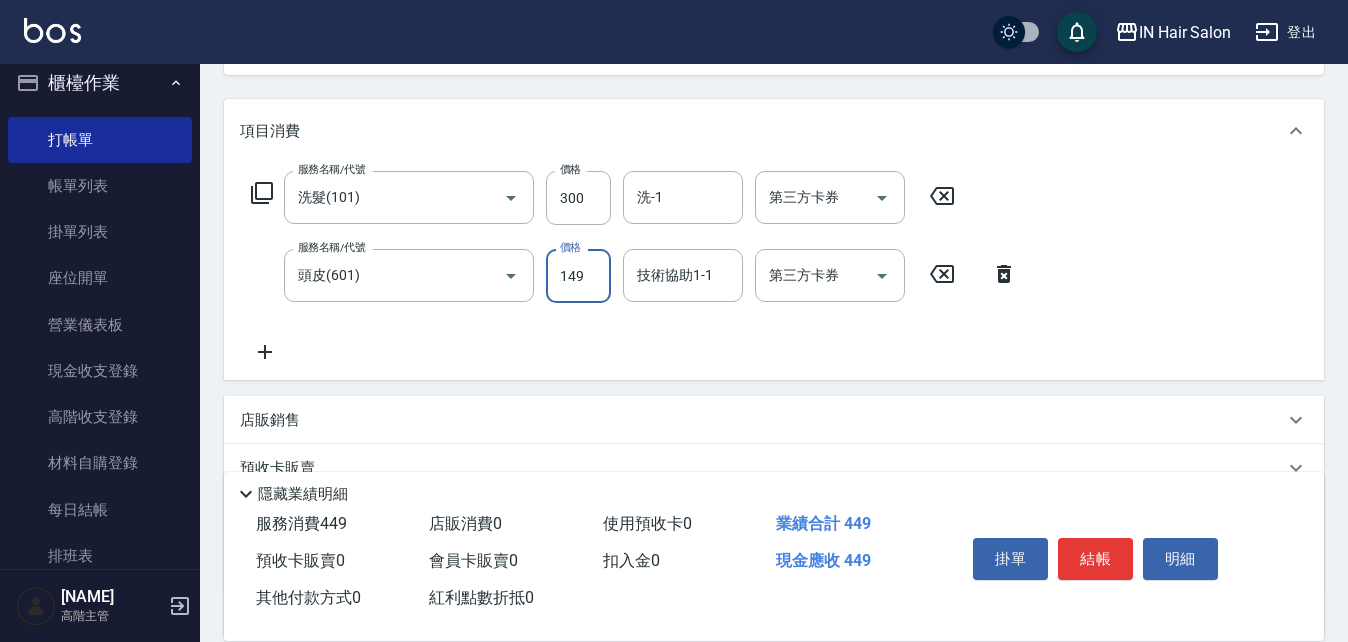 click on "149" at bounding box center [578, 276] 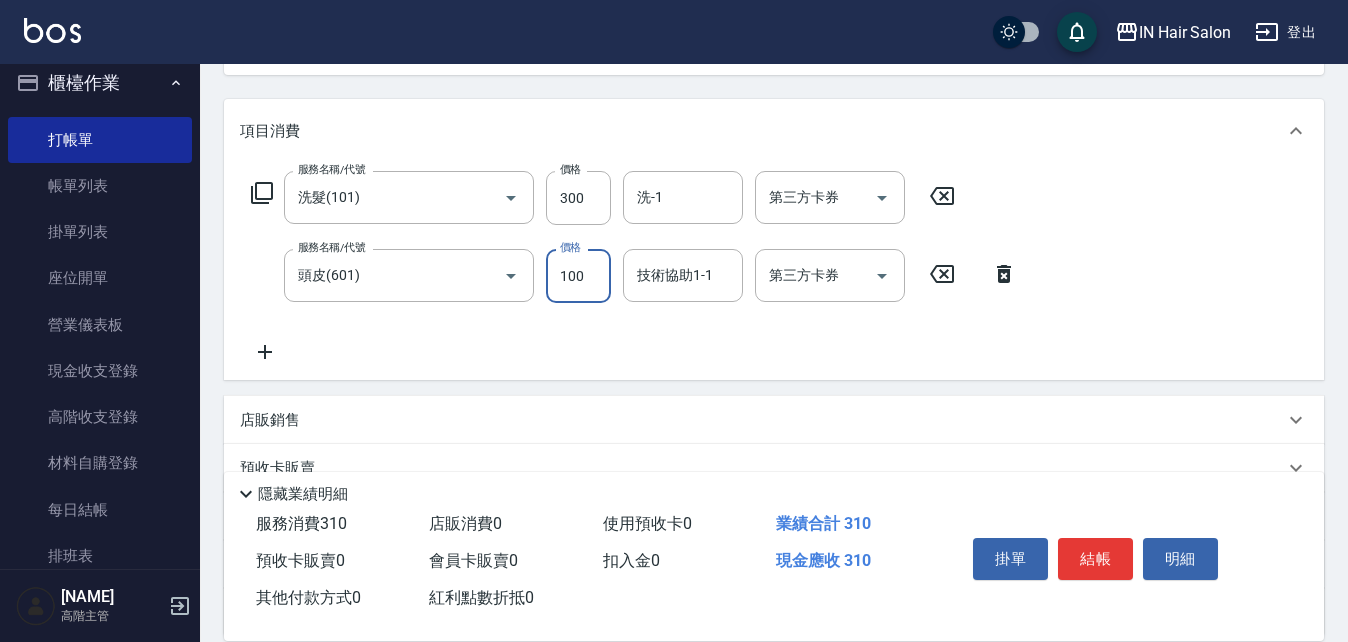 type on "100" 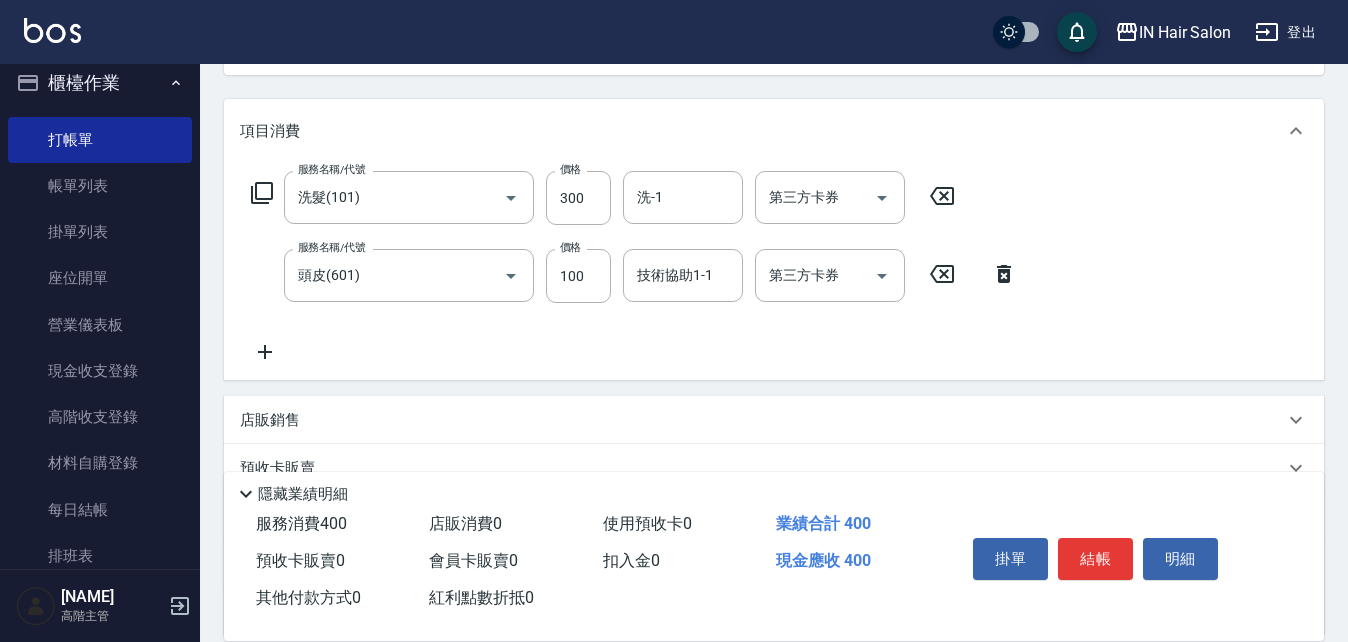 click on "服務名稱/代號 洗髮(101) 服務名稱/代號 價格 300 價格 洗-1 洗-1 第三方卡券 第三方卡券 服務名稱/代號 頭皮(601) 服務名稱/代號 價格 100 價格 技術協助1-1 技術協助1-1 第三方卡券 第三方卡券" at bounding box center (634, 267) 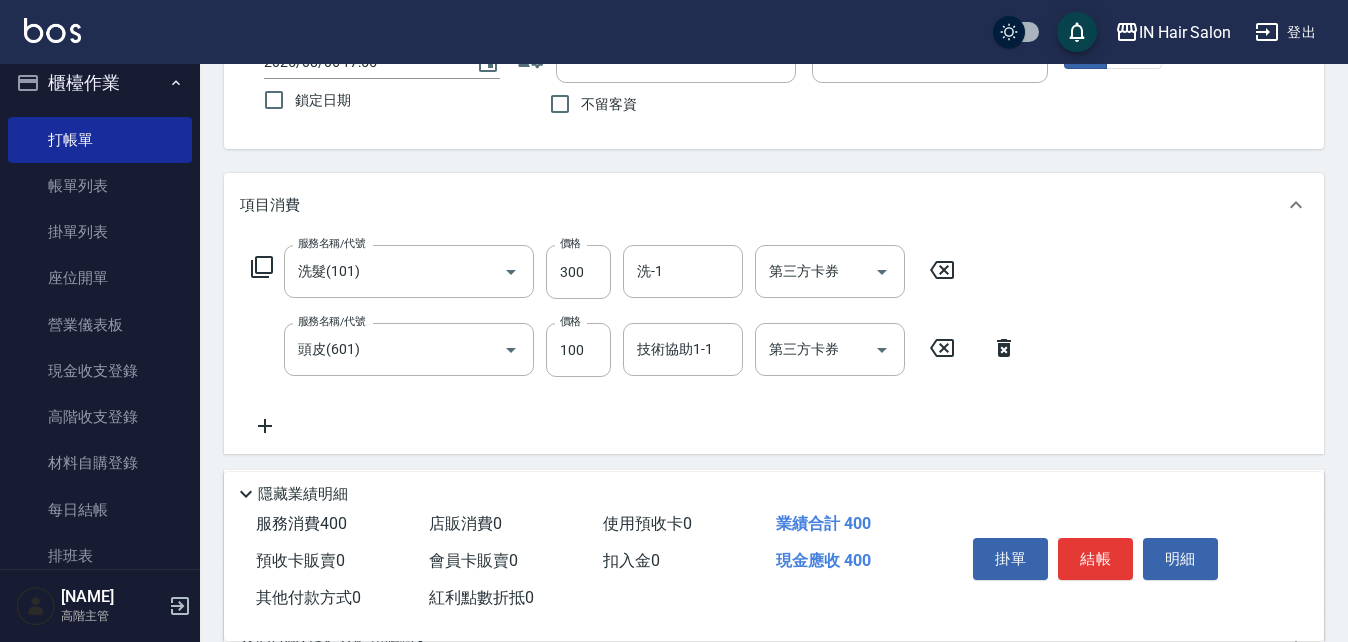 scroll, scrollTop: 0, scrollLeft: 0, axis: both 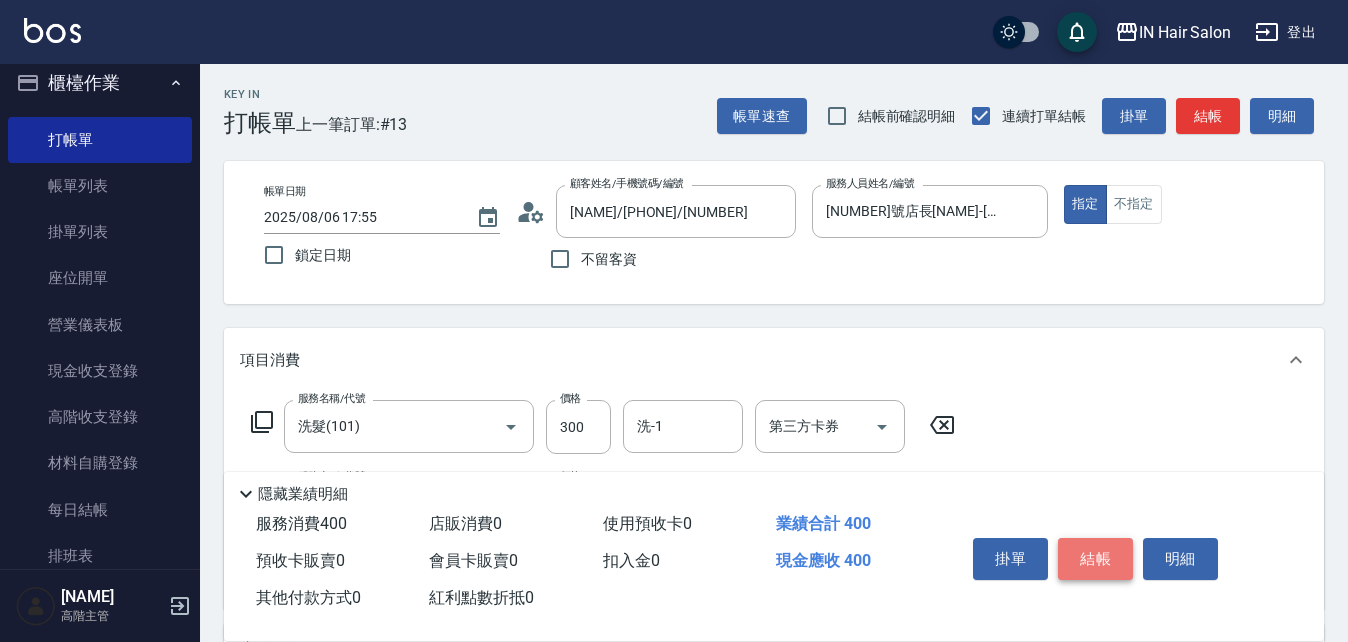 click on "結帳" at bounding box center [1095, 559] 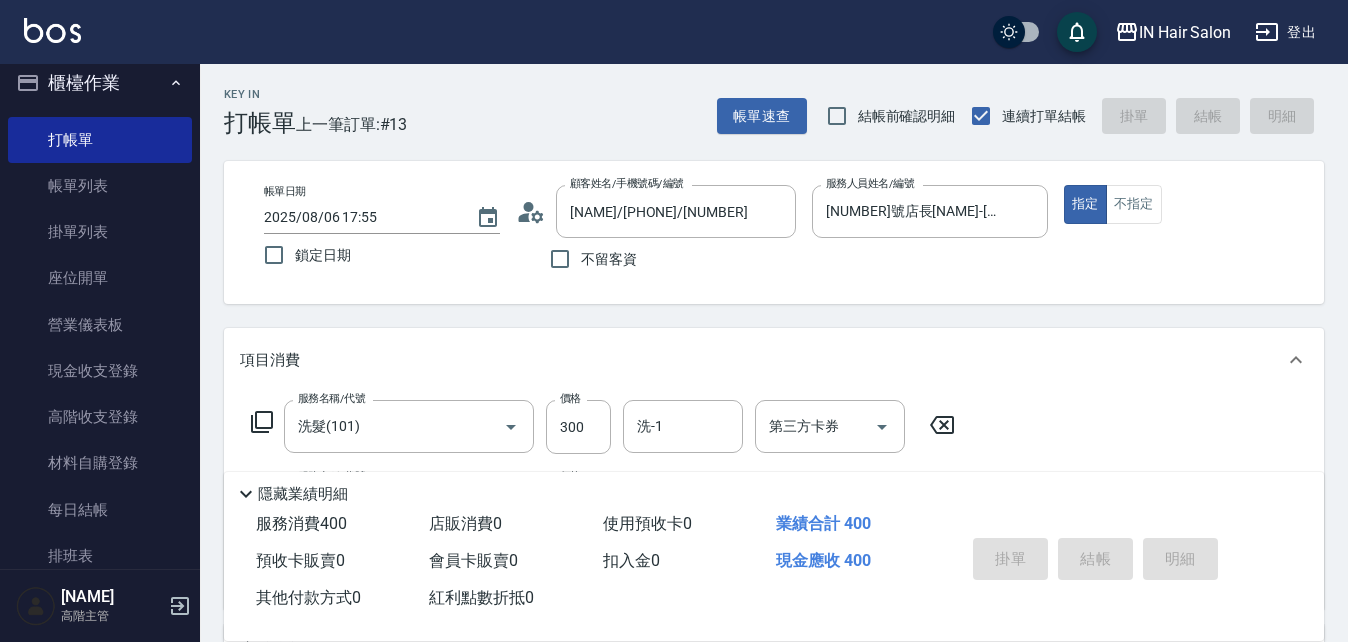 type on "[DATE] [TIME]" 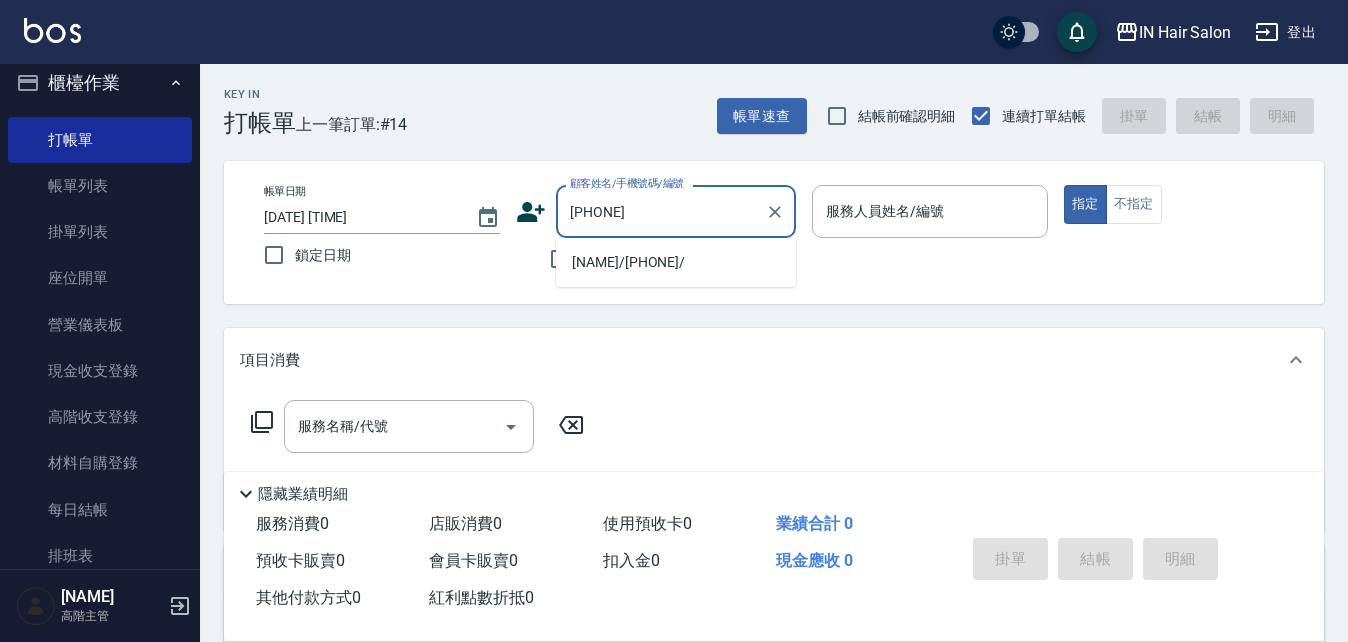 click on "[NAME]/[PHONE]/" at bounding box center [676, 262] 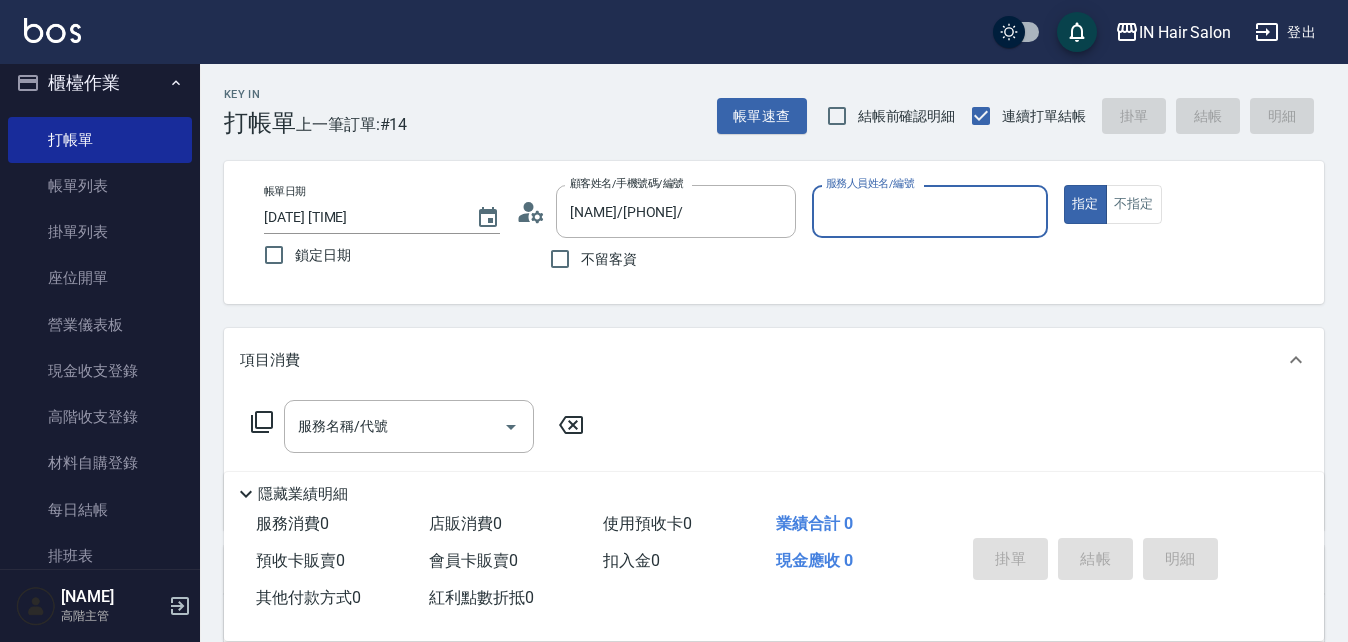 type on "[NUMBER]號設計師[NAME]-[NUMBER]" 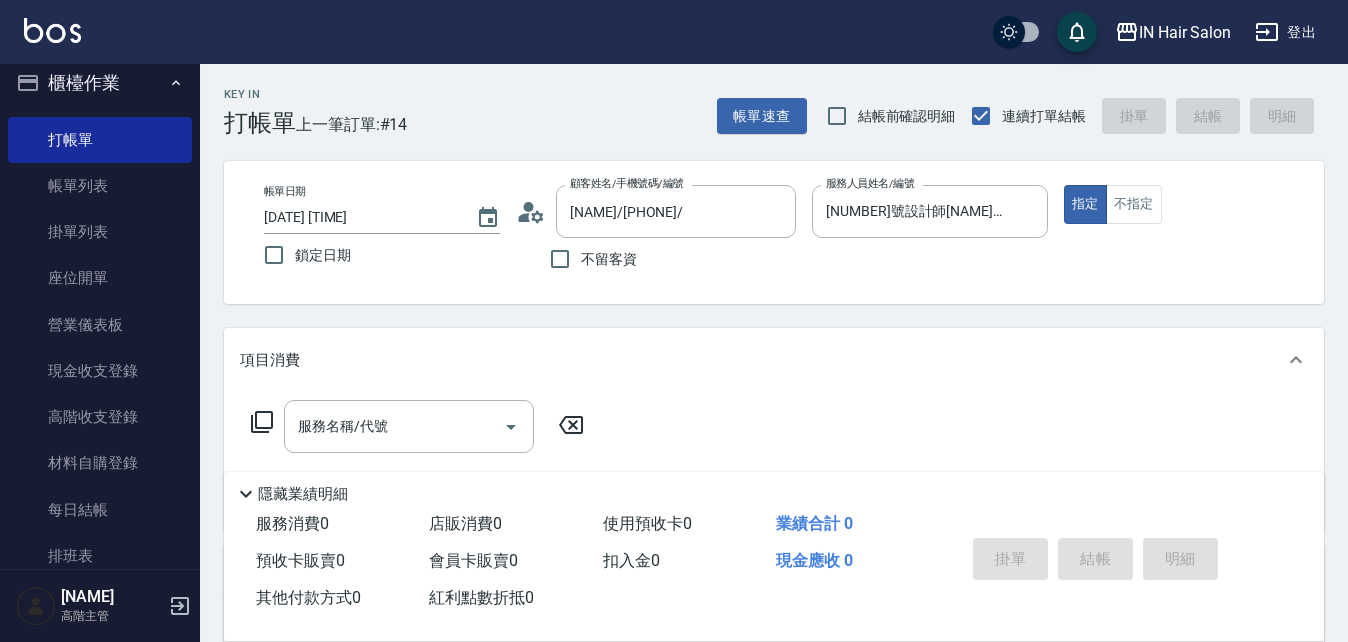 click 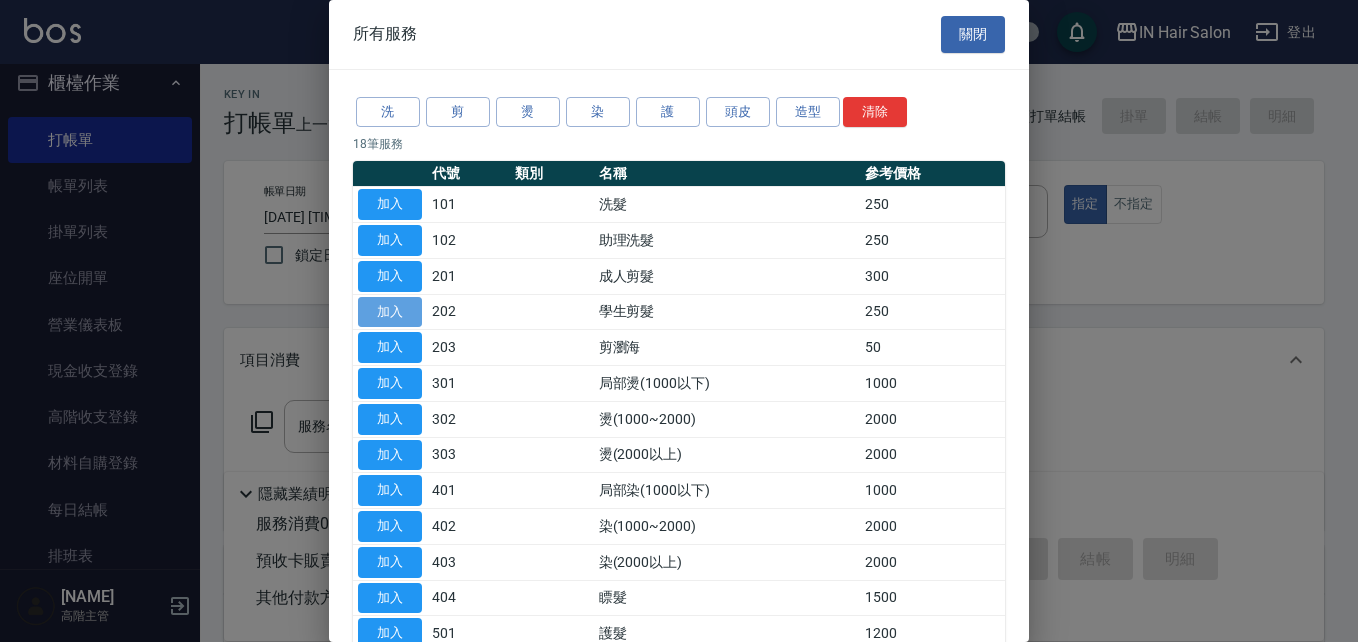 click on "加入" at bounding box center (390, 312) 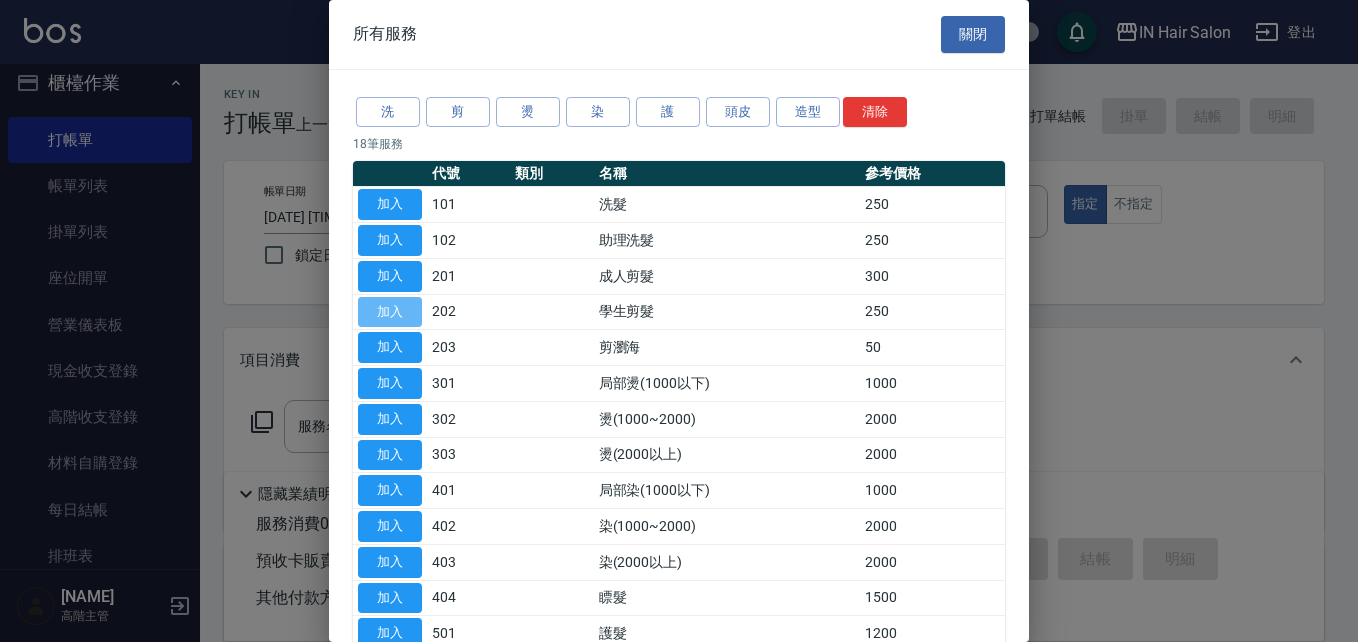type on "學生剪髮(202)" 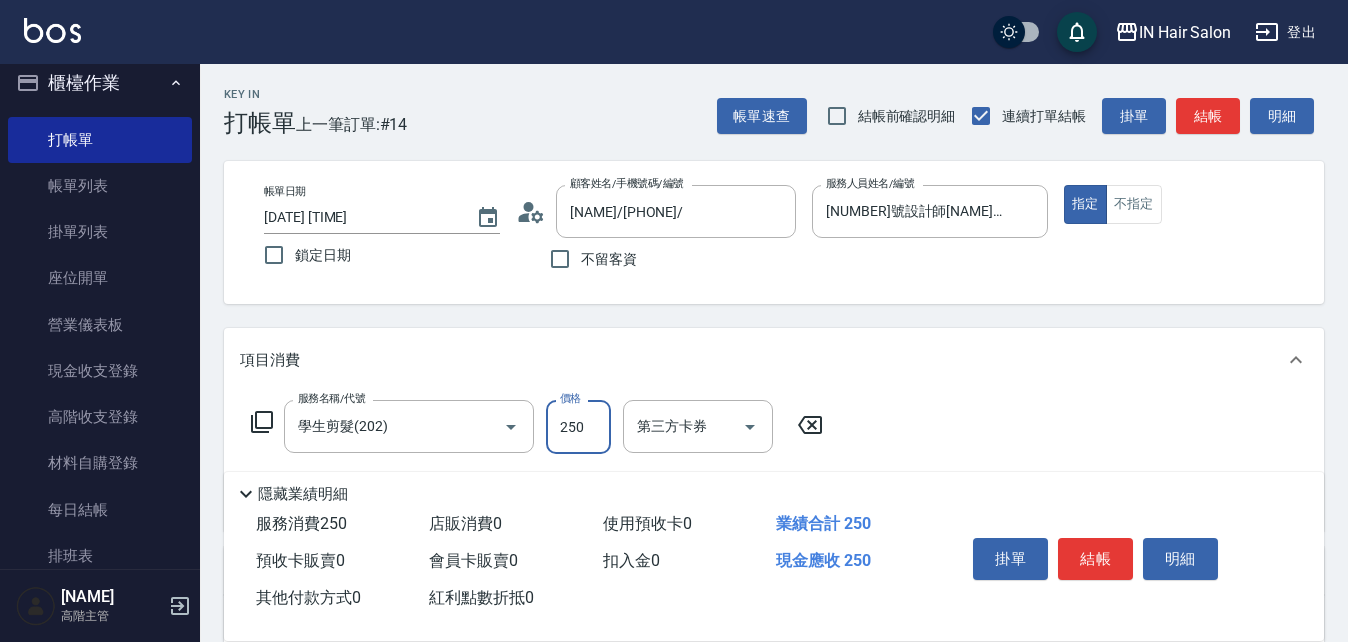 click on "250" at bounding box center [578, 427] 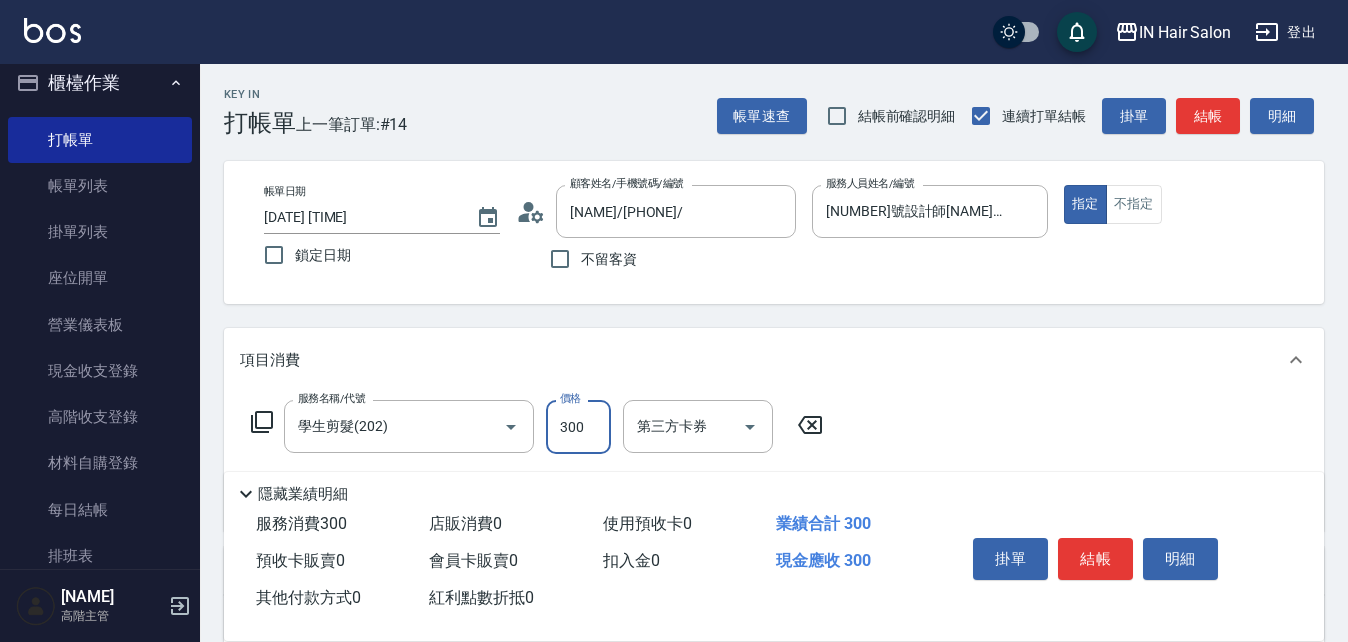 type on "300" 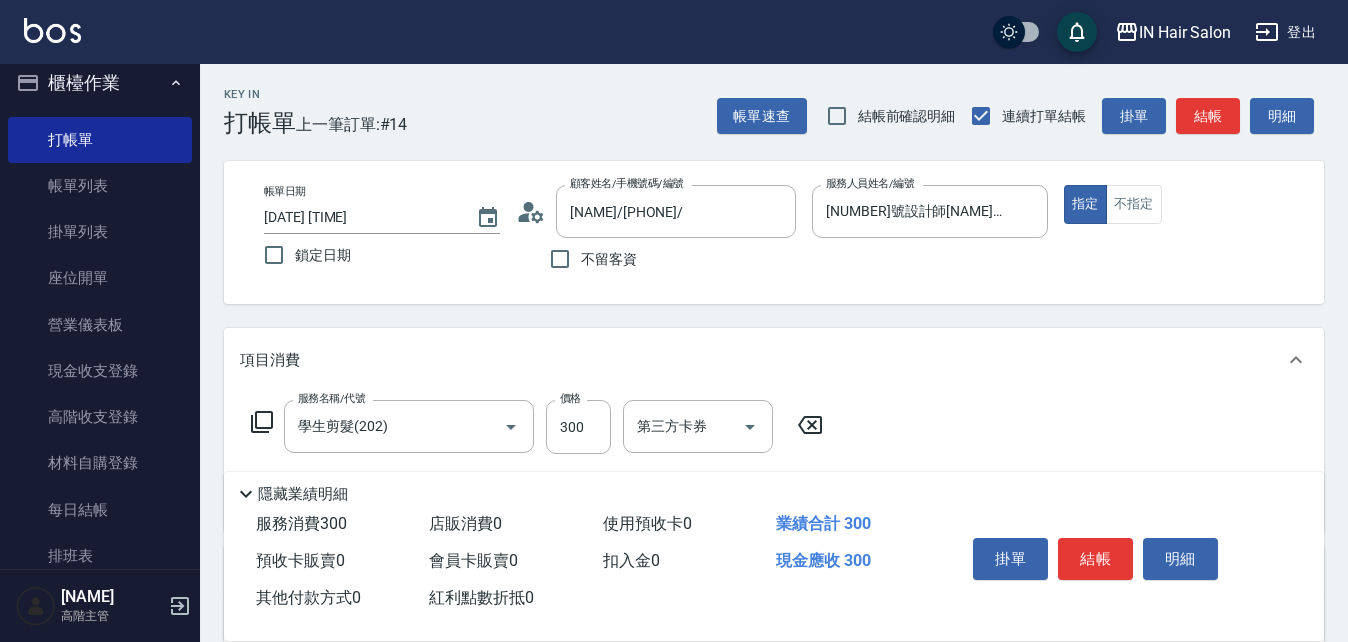 click on "服務名稱/代號 學生剪髮(202) 服務名稱/代號 價格 300 價格 第三方卡券 第三方卡券" at bounding box center (774, 461) 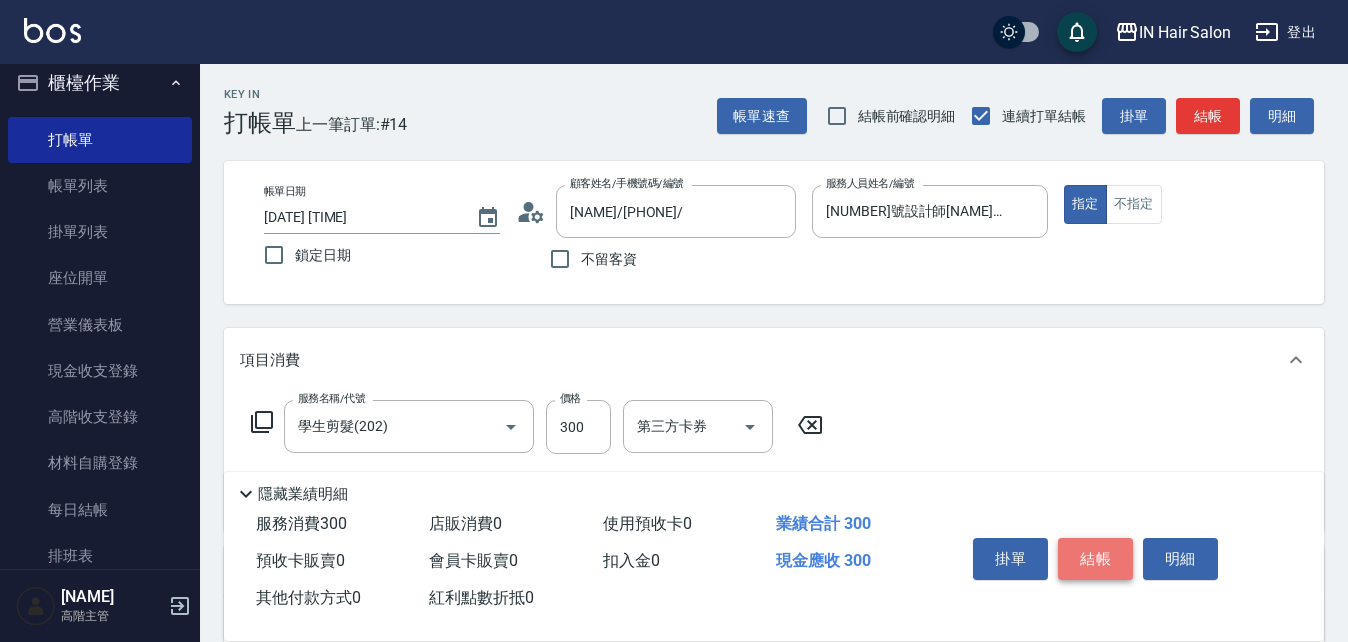 click on "結帳" at bounding box center (1095, 559) 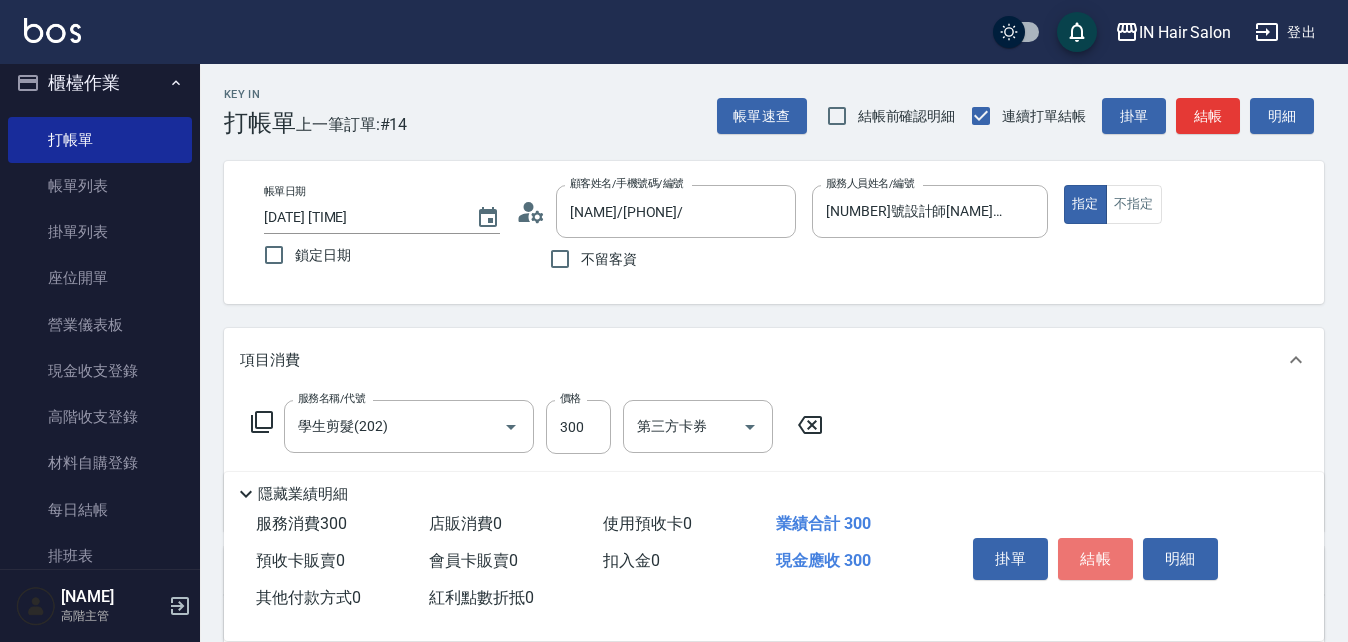 type 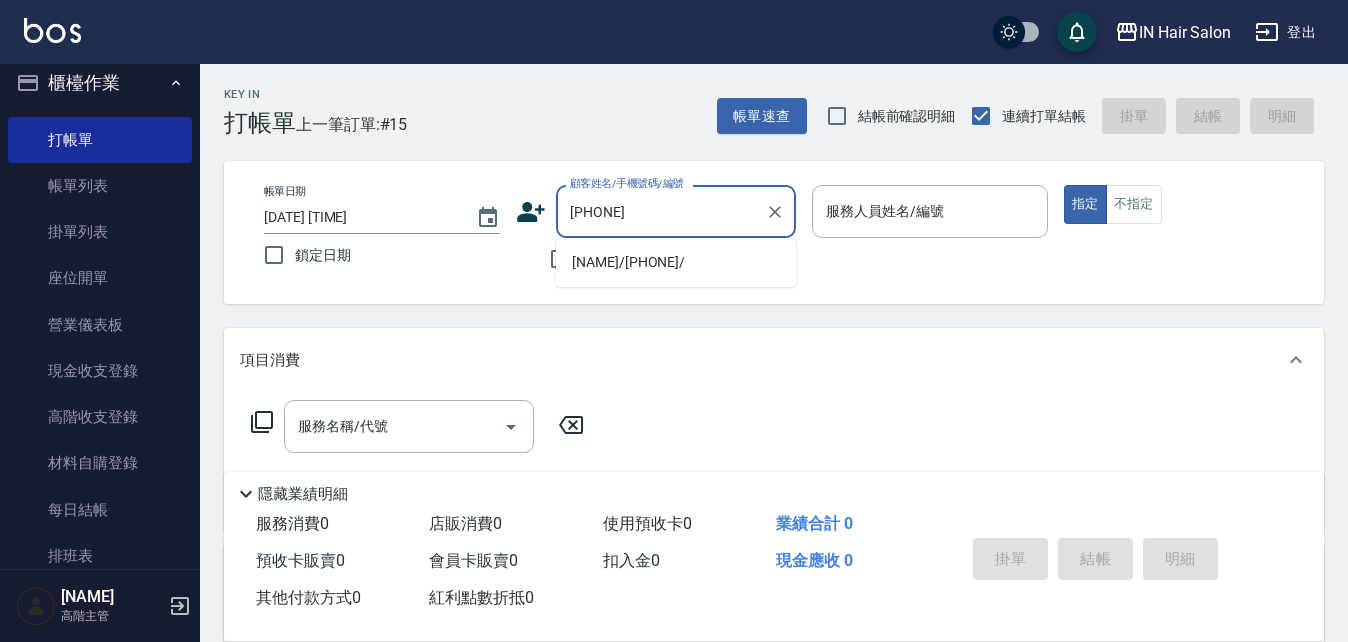 click on "[NAME]/[PHONE]/" at bounding box center (676, 262) 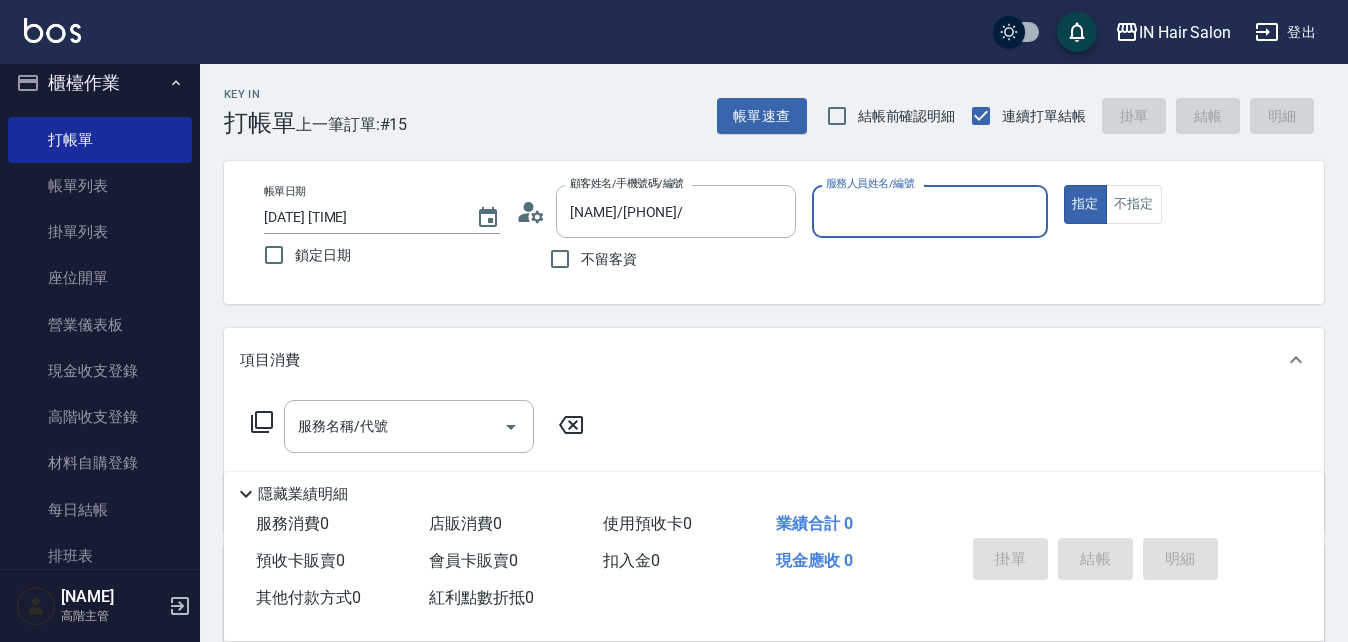type on "[NUMBER]號設計師[NAME]-[NUMBER]" 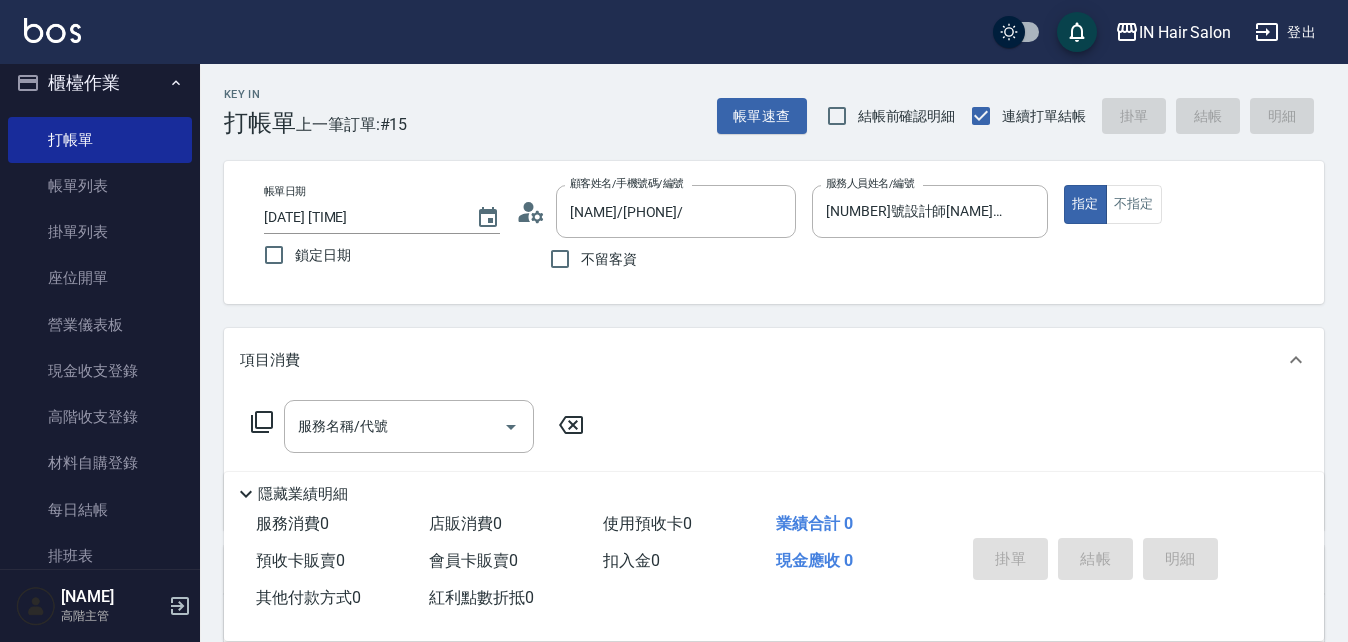 click 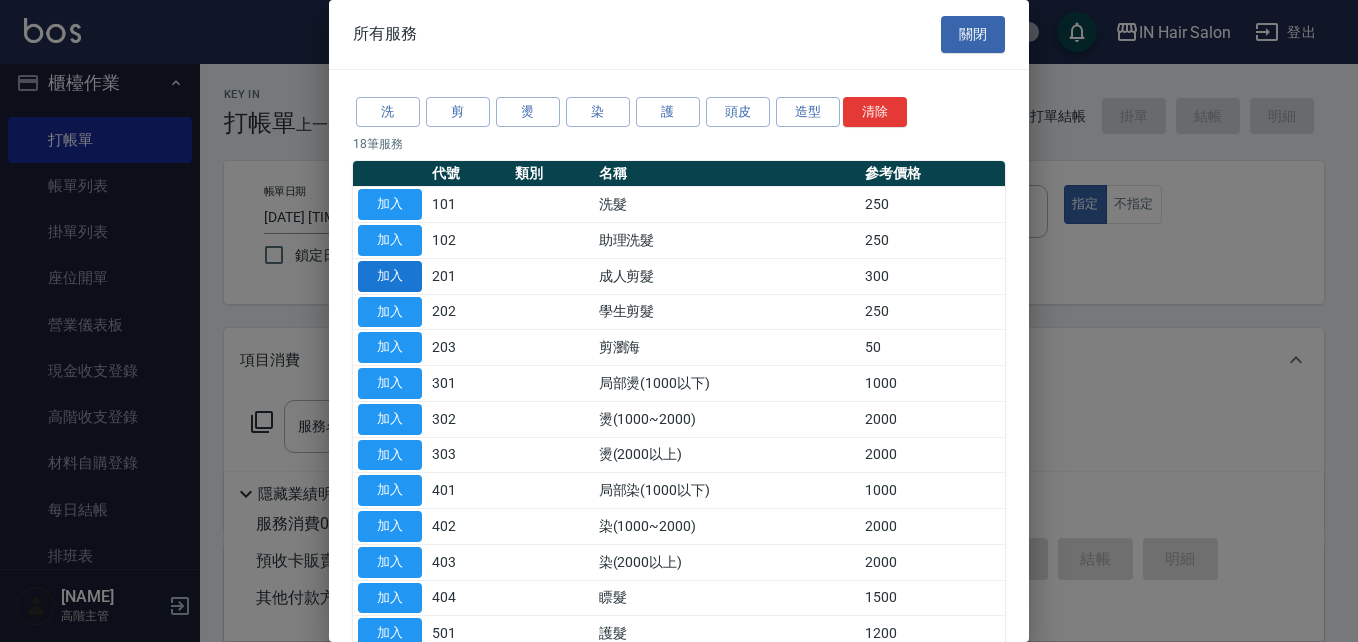 click on "加入" at bounding box center (390, 276) 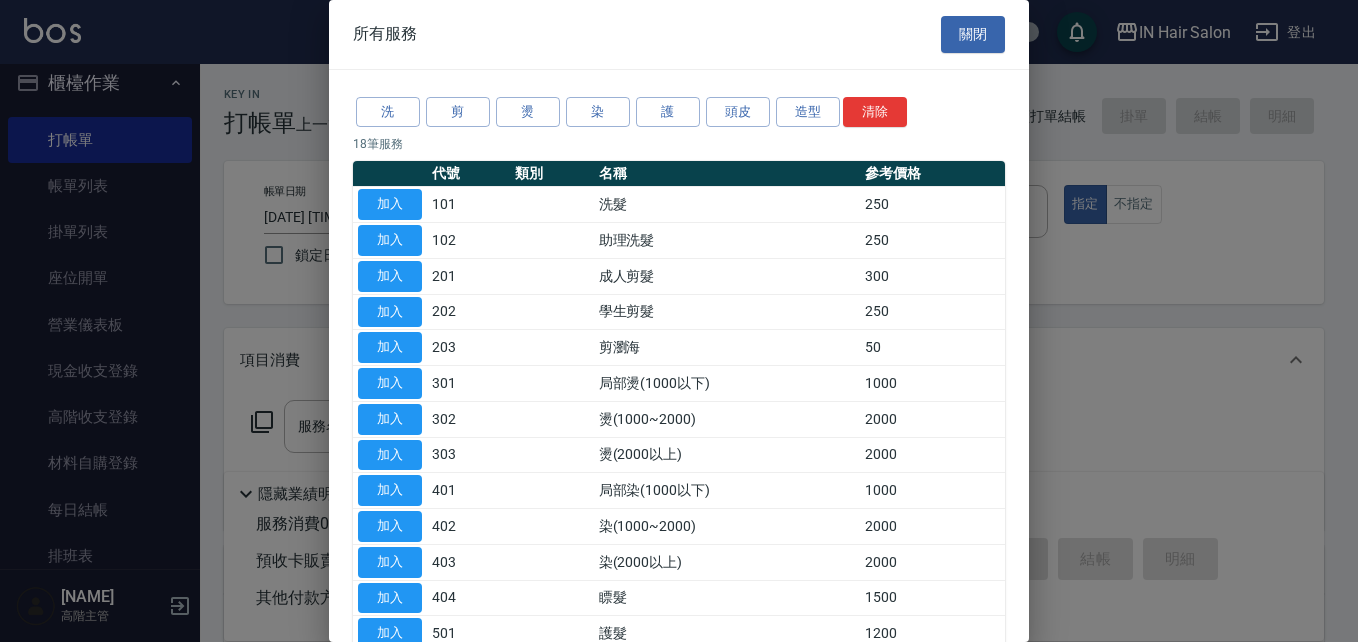 type on "成人剪髮(201)" 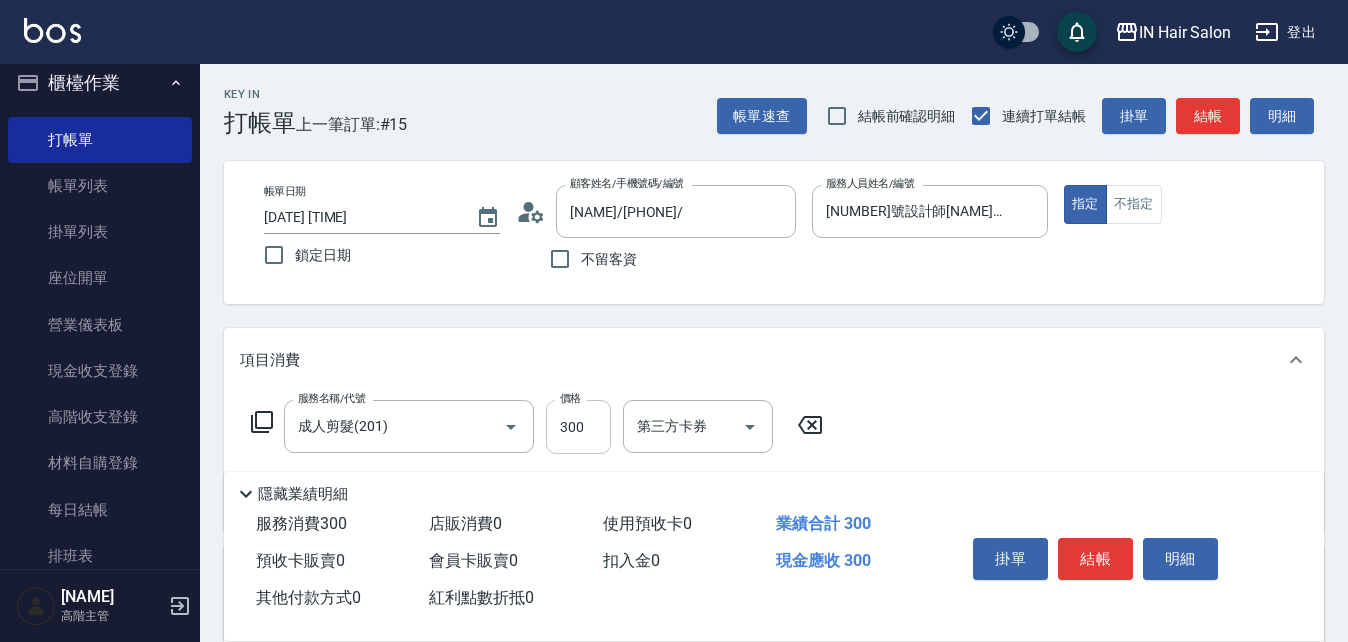 click on "300" at bounding box center [578, 427] 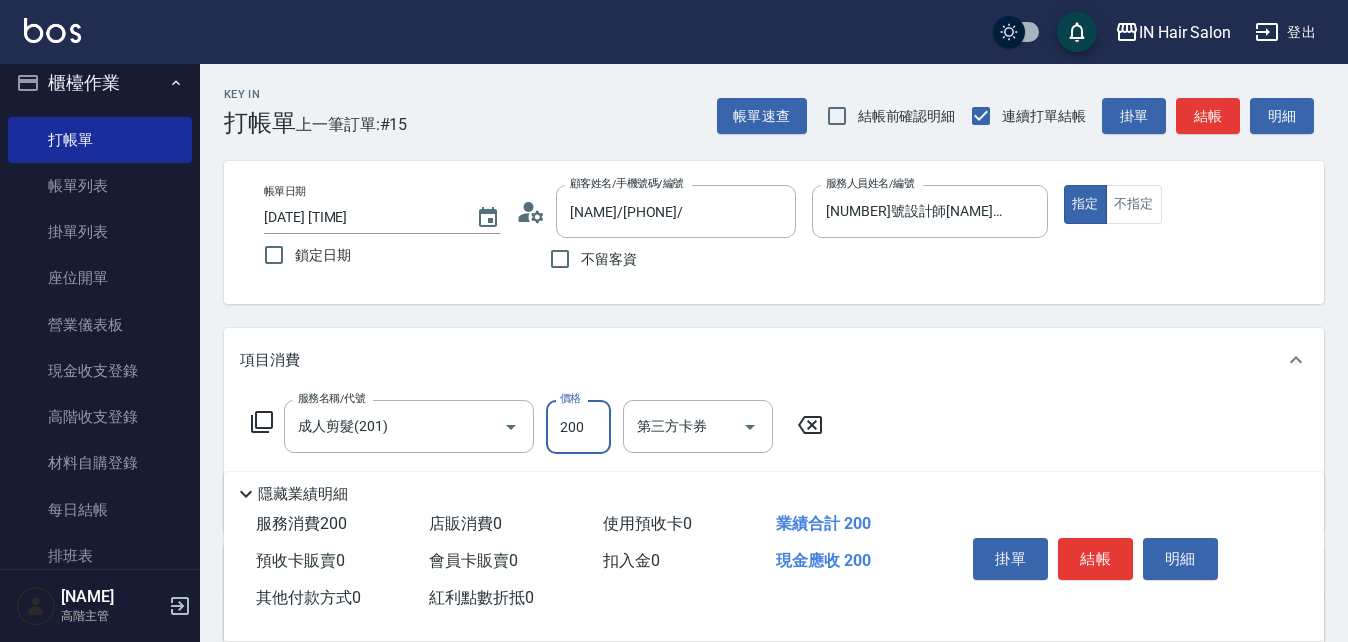 type on "200" 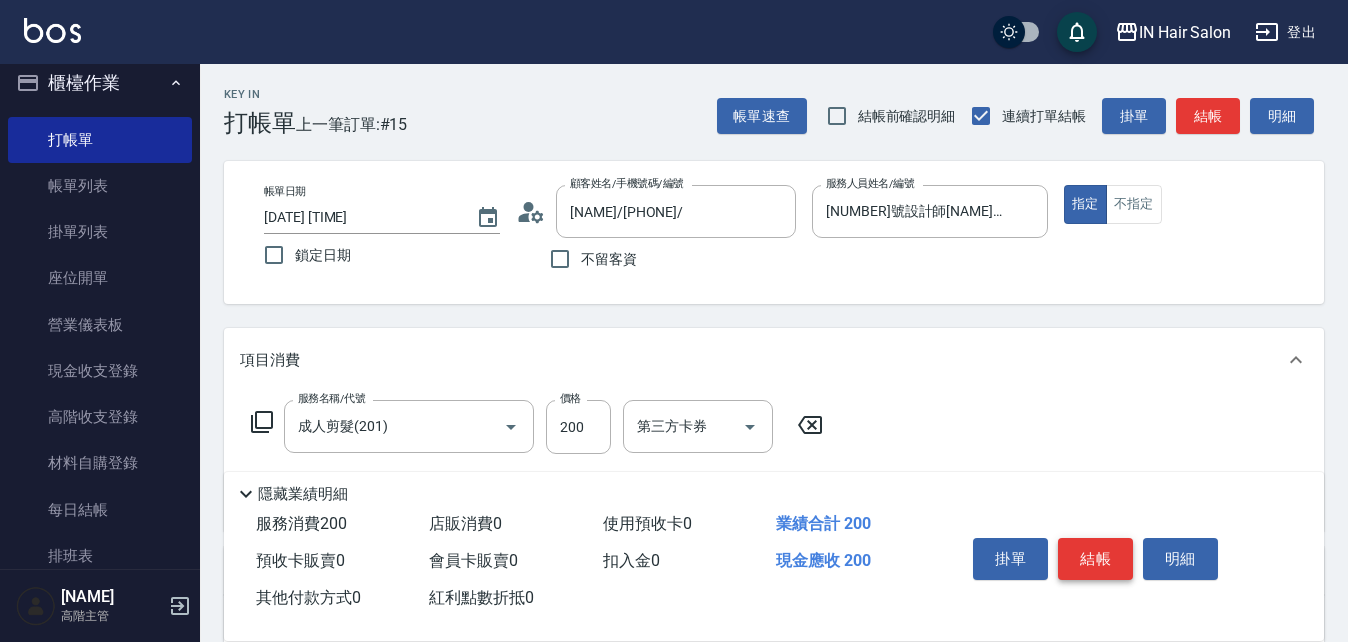 click on "結帳" at bounding box center [1095, 559] 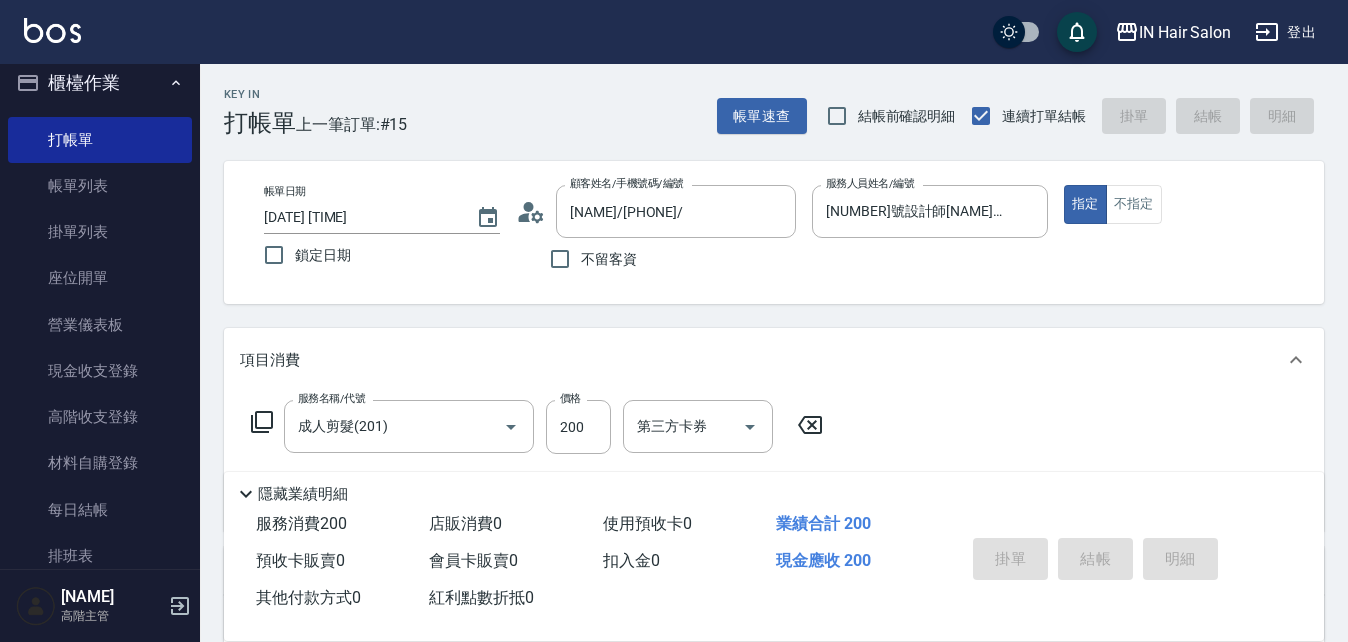 type on "[DATE] [TIME]" 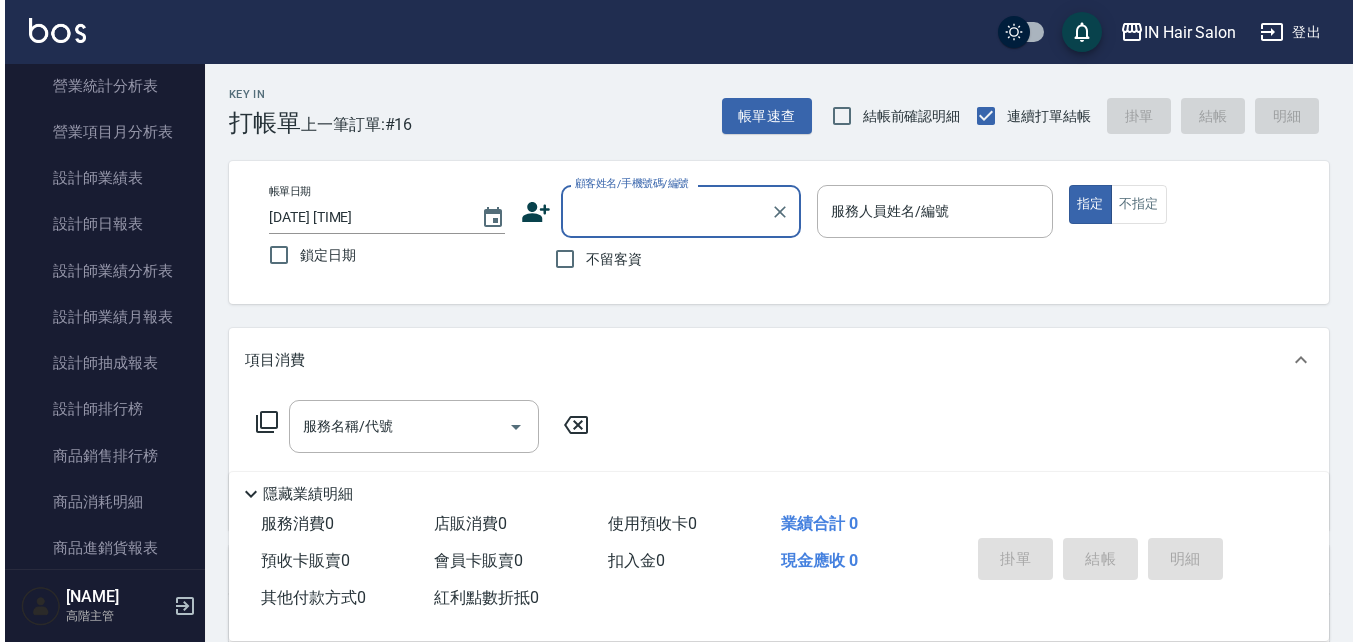 scroll, scrollTop: 1315, scrollLeft: 0, axis: vertical 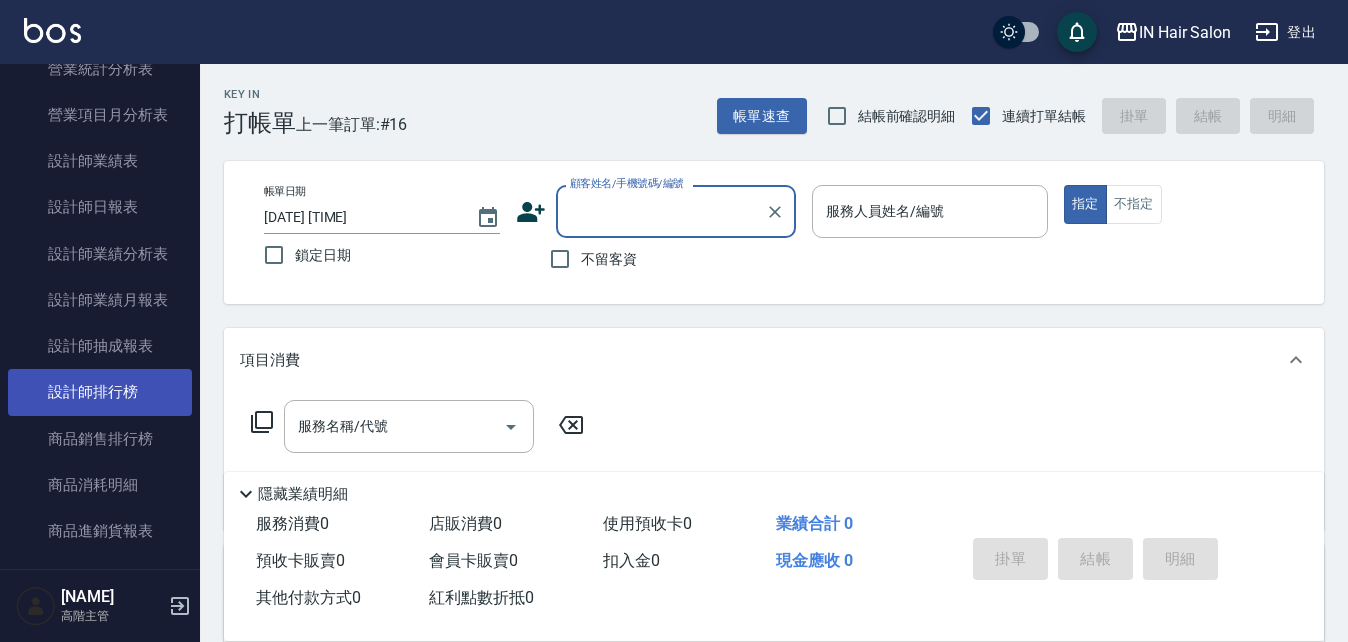 click on "設計師排行榜" at bounding box center (100, 392) 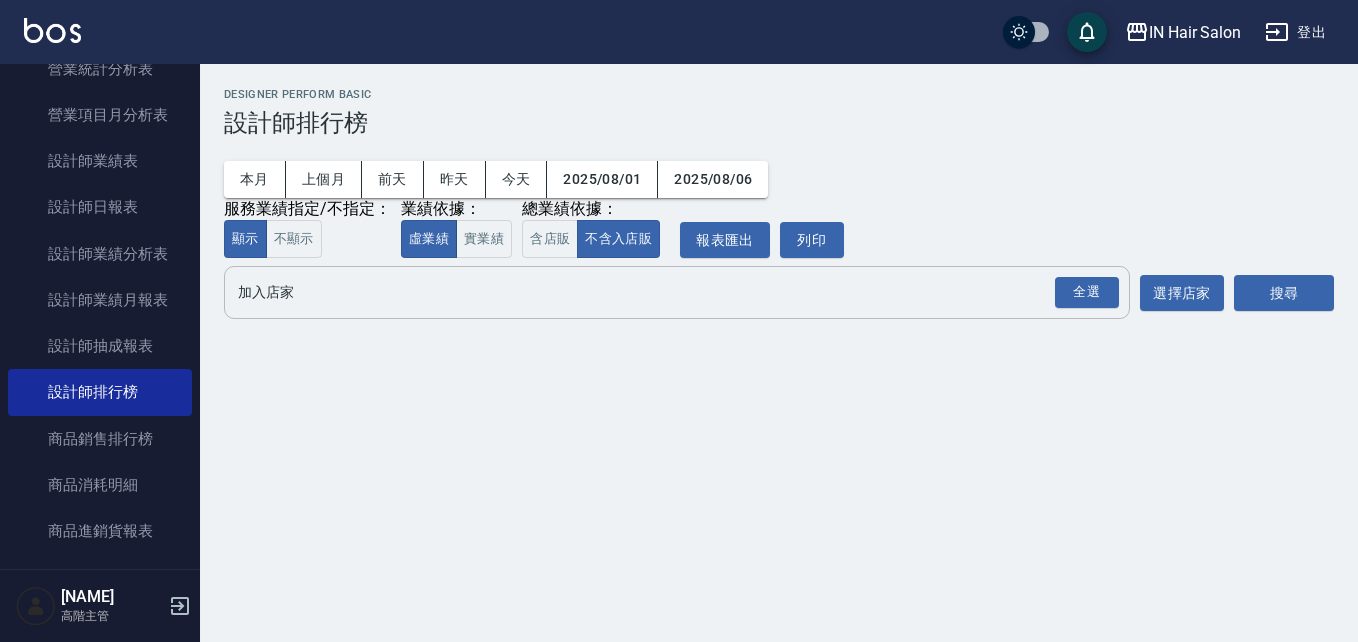 click on "全選" at bounding box center [1087, 292] 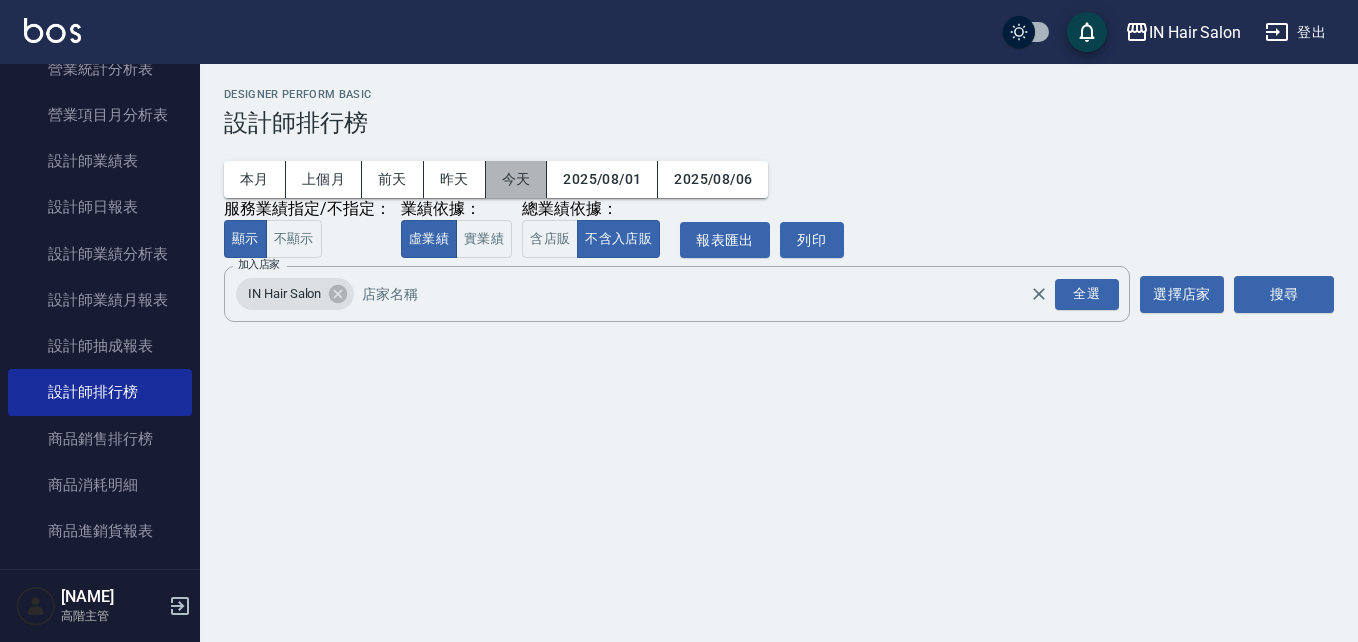 click on "今天" at bounding box center [517, 179] 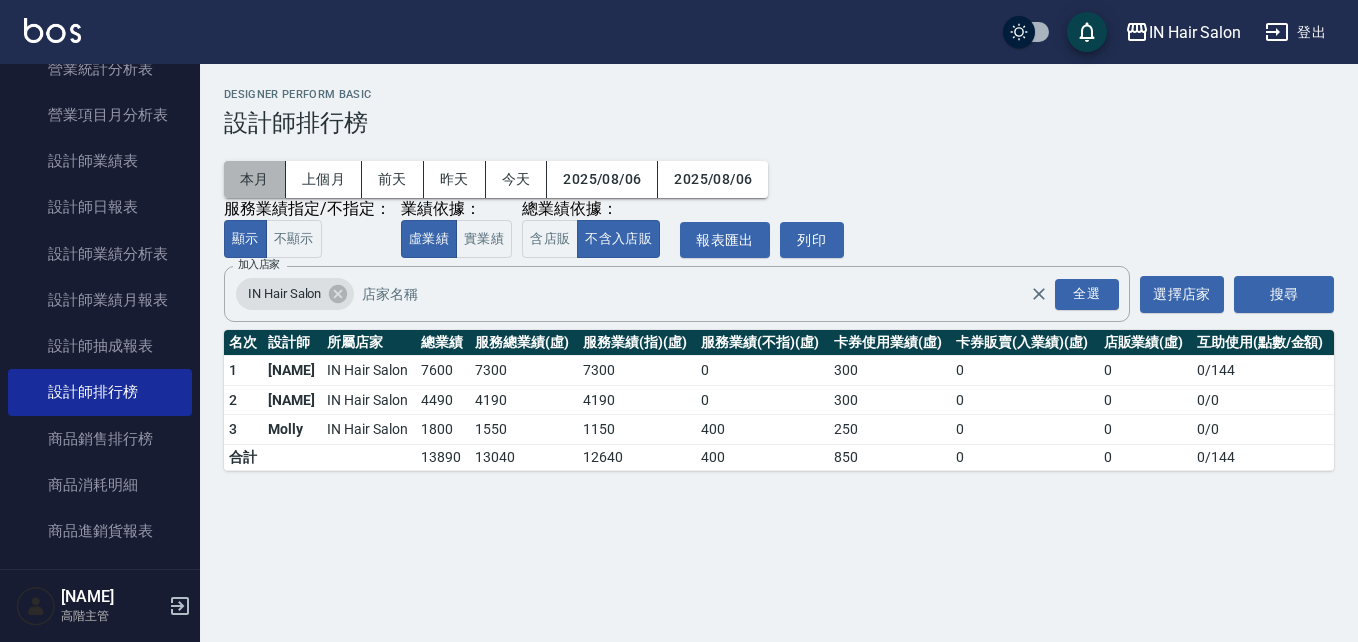 click on "本月" at bounding box center [255, 179] 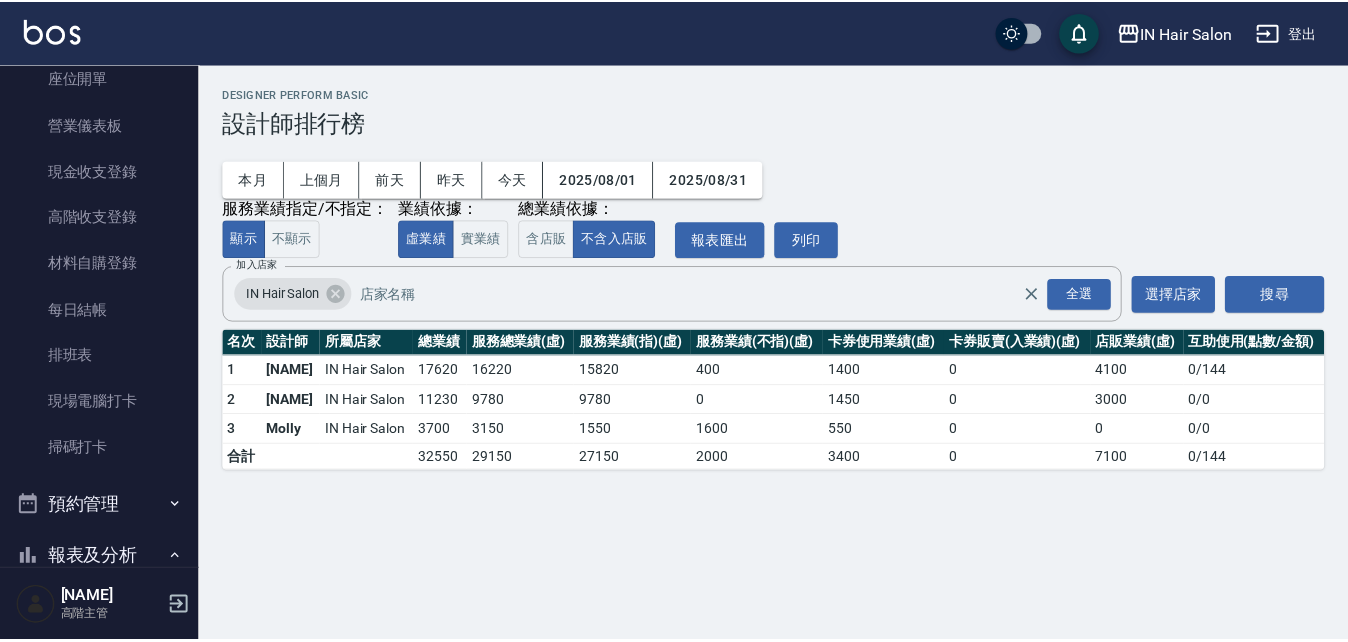 scroll, scrollTop: 0, scrollLeft: 0, axis: both 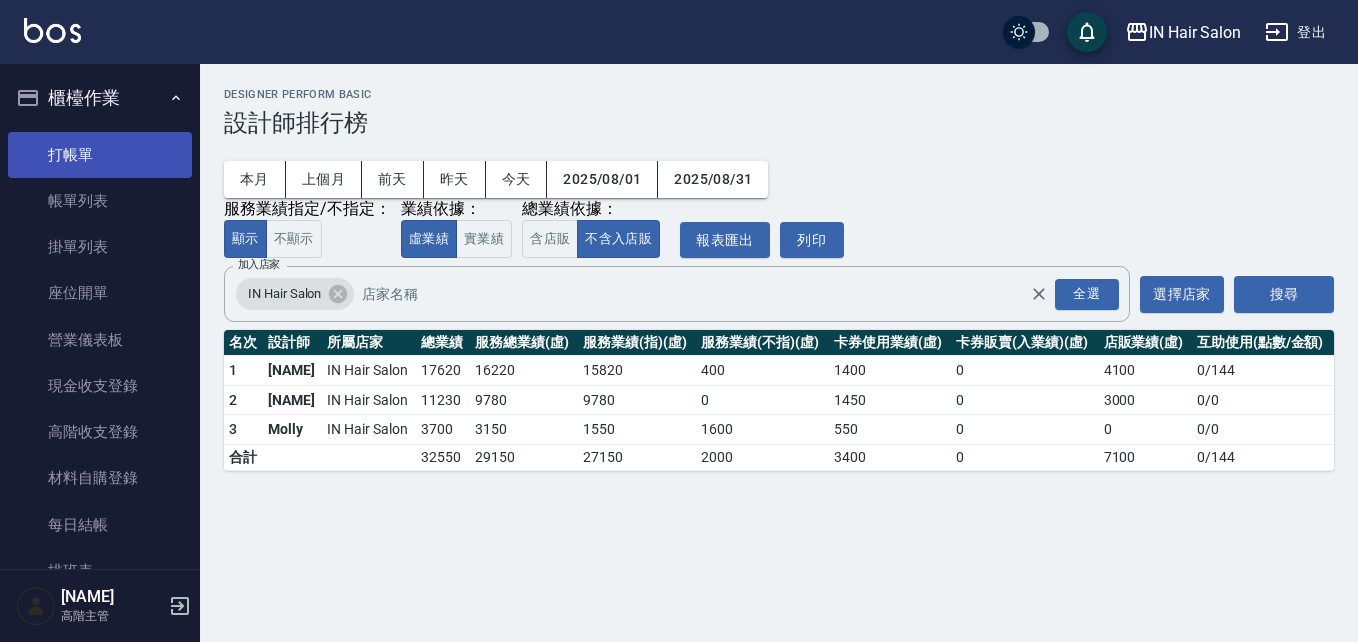 click on "打帳單" at bounding box center (100, 155) 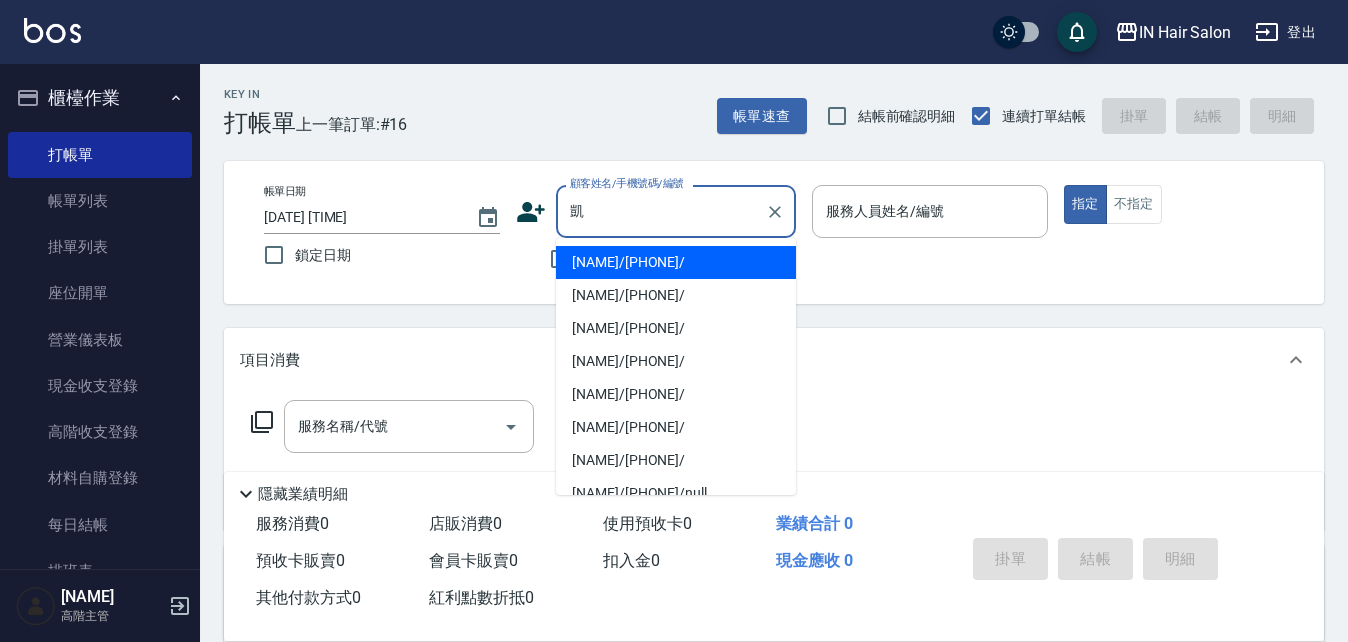 click on "[NAME]/[PHONE]/" at bounding box center [676, 295] 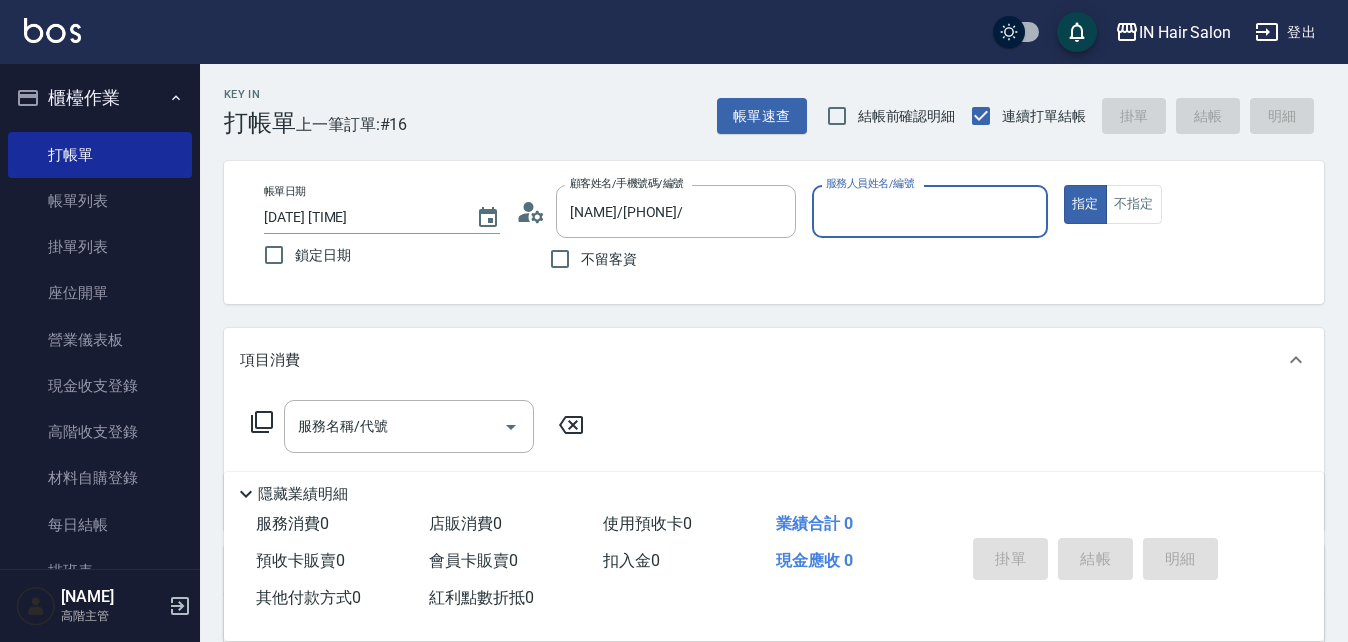 type on "[NUMBER]號設計師[NAME]-[NUMBER]" 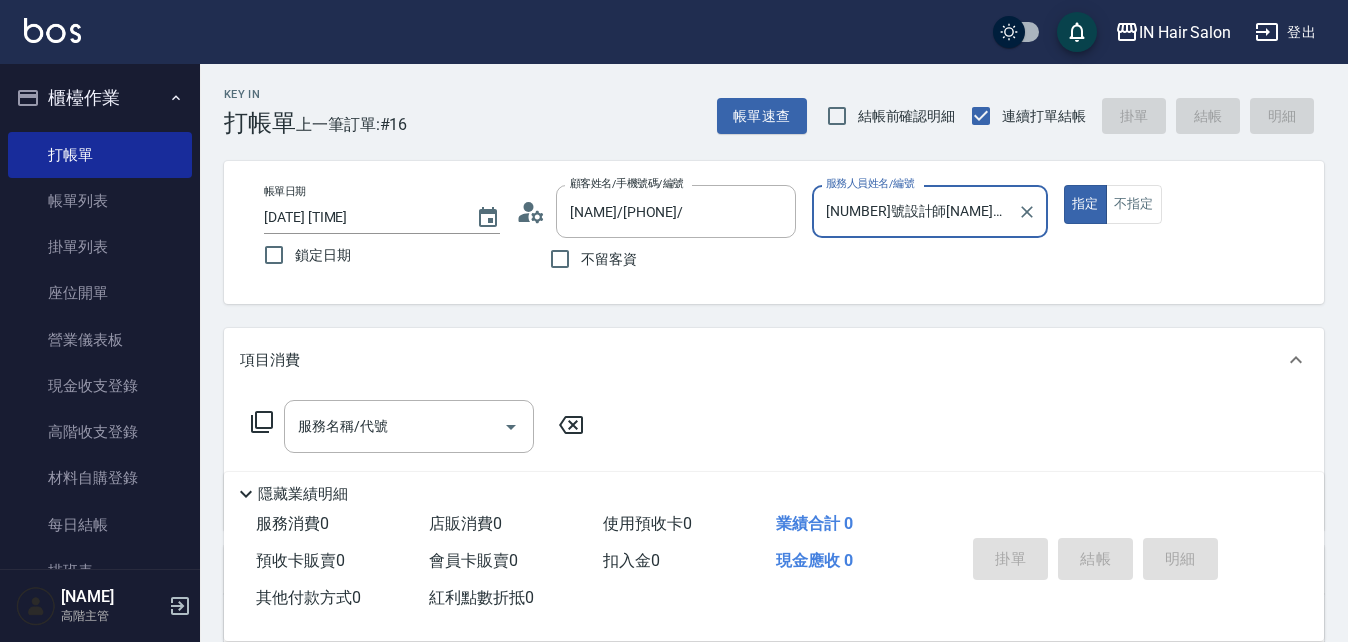 click 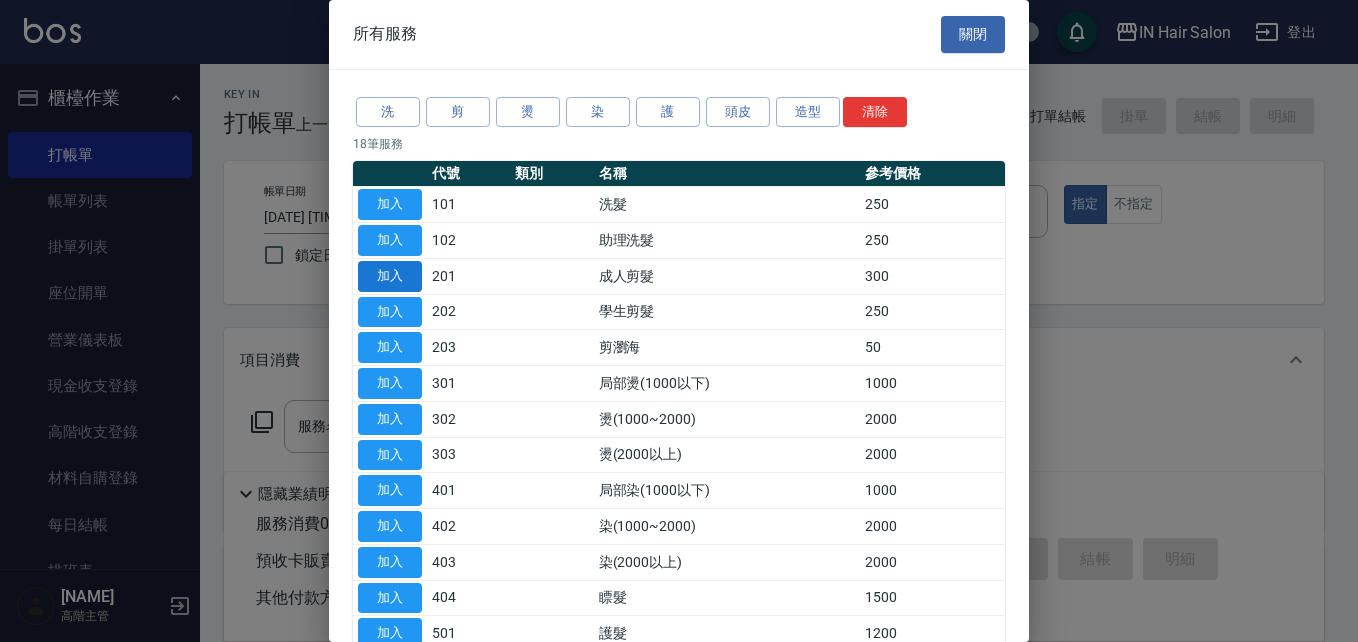 click on "加入" at bounding box center [390, 276] 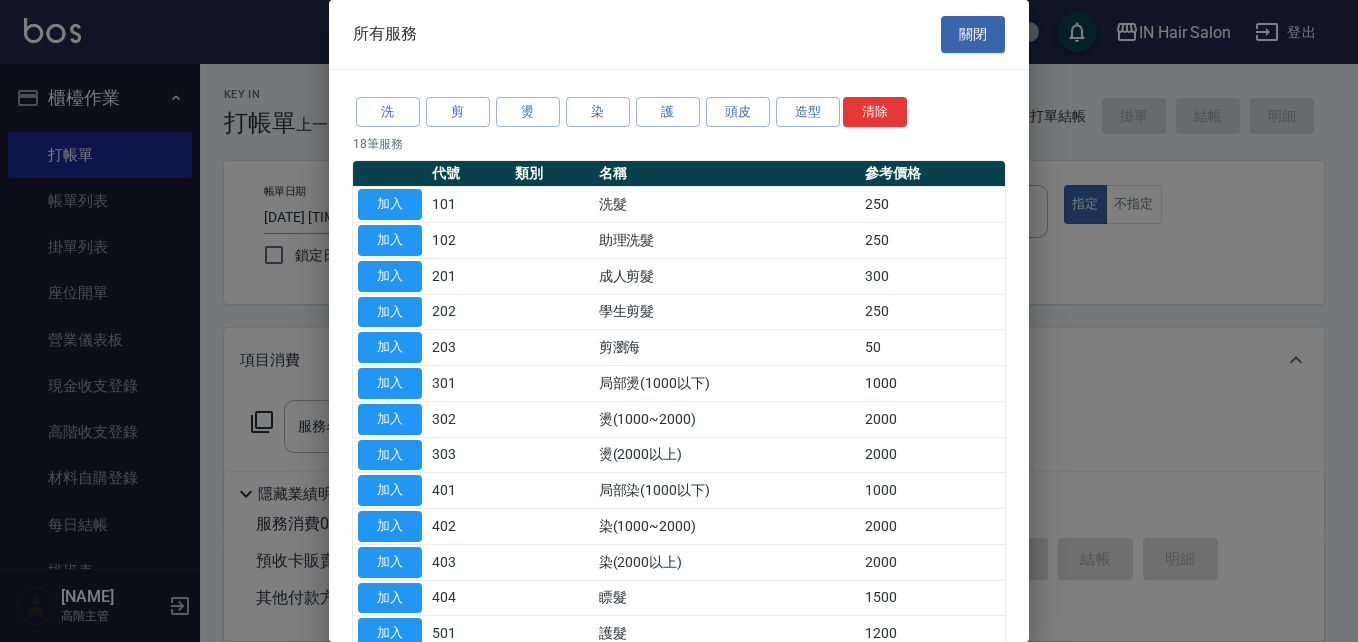 type on "成人剪髮(201)" 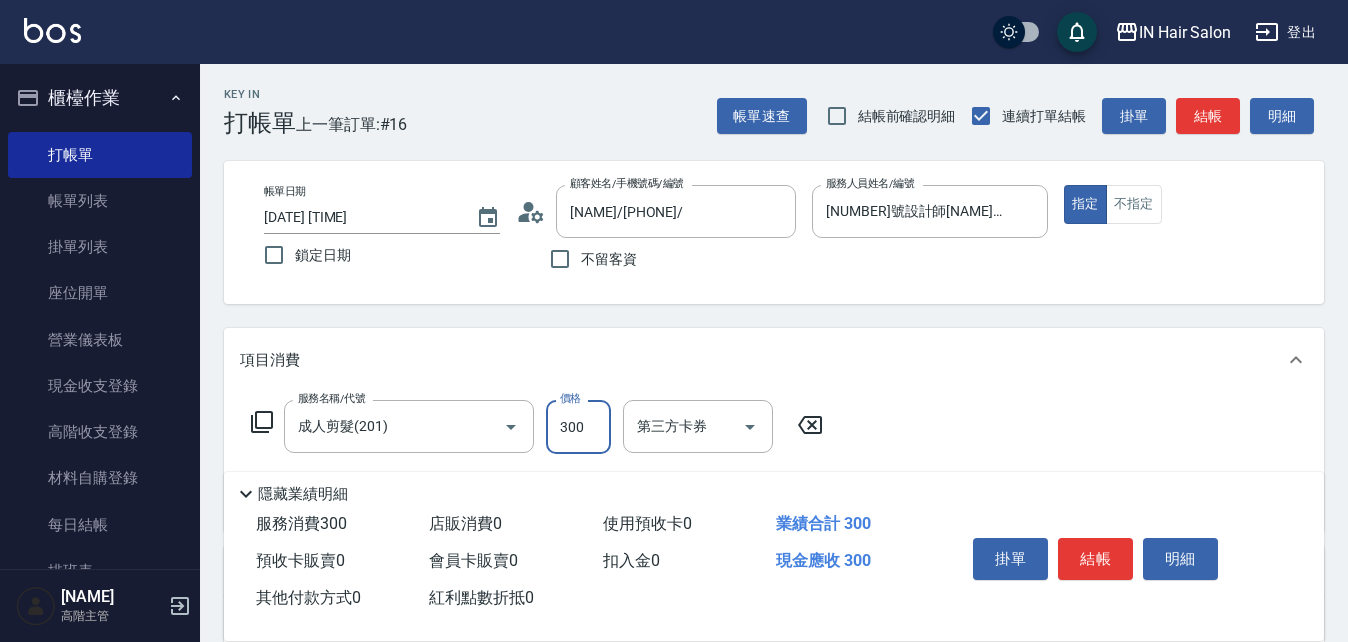 click on "300" at bounding box center [578, 427] 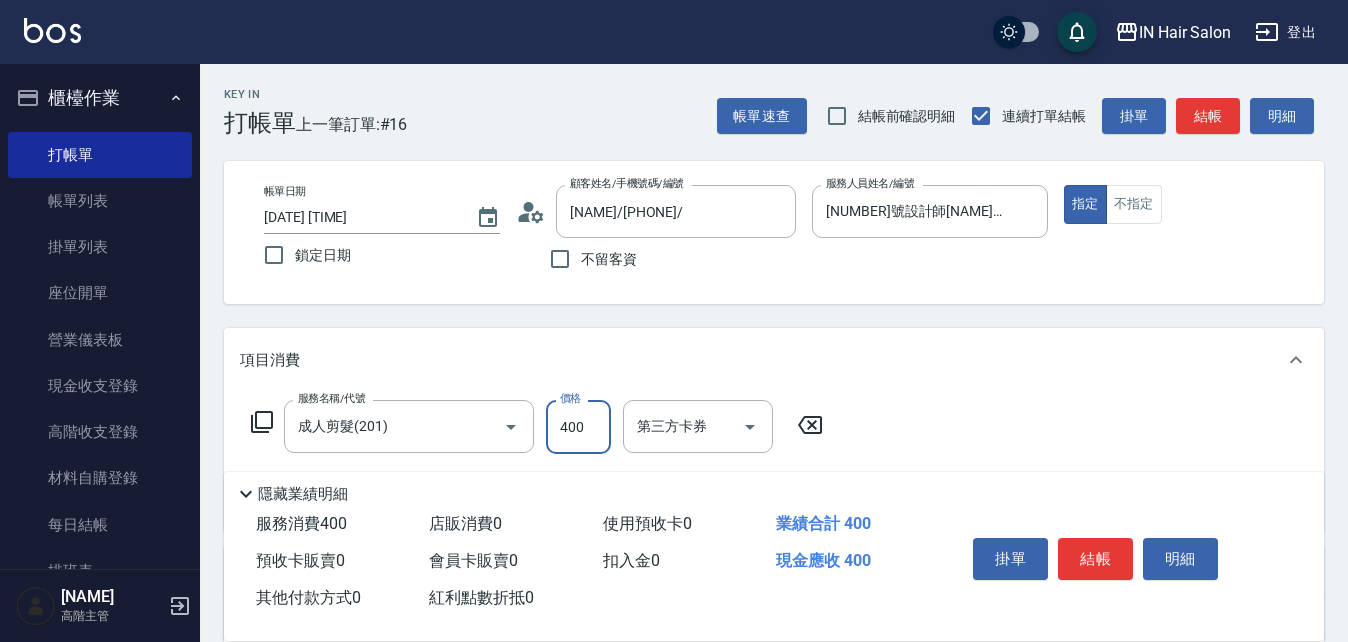 type on "400" 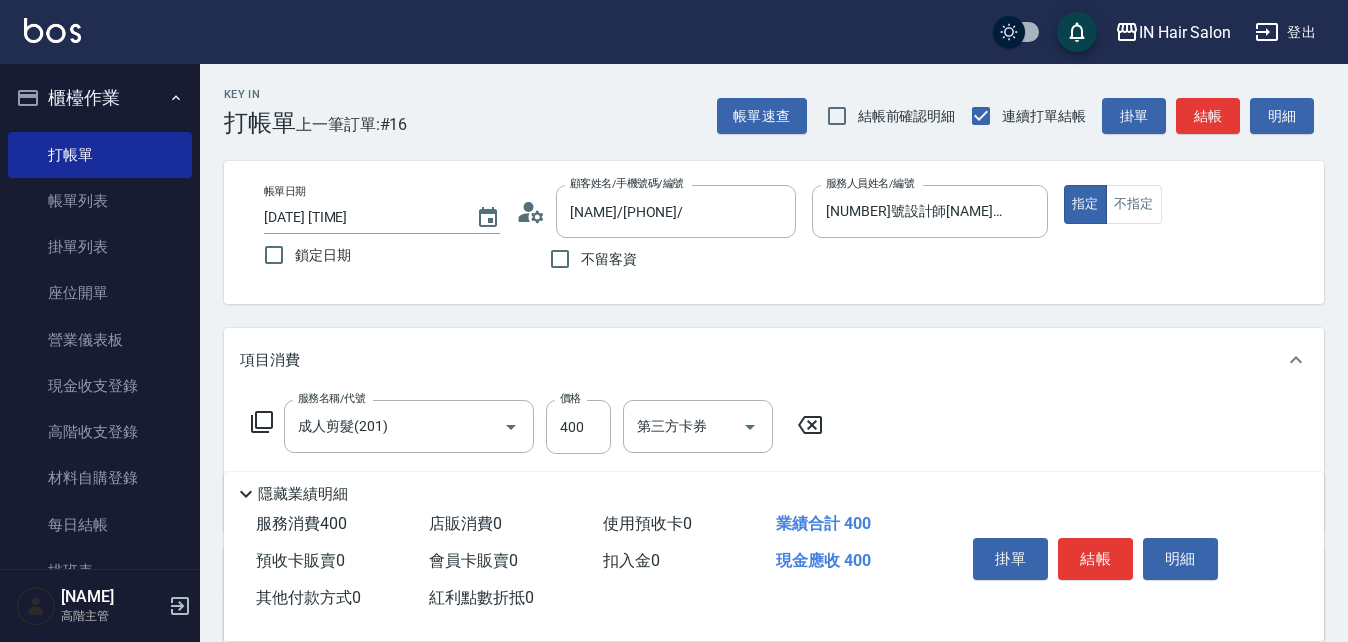 click on "服務名稱/代號 成人剪髮(201) 服務名稱/代號 價格 400 價格 第三方卡券 第三方卡券" at bounding box center (774, 461) 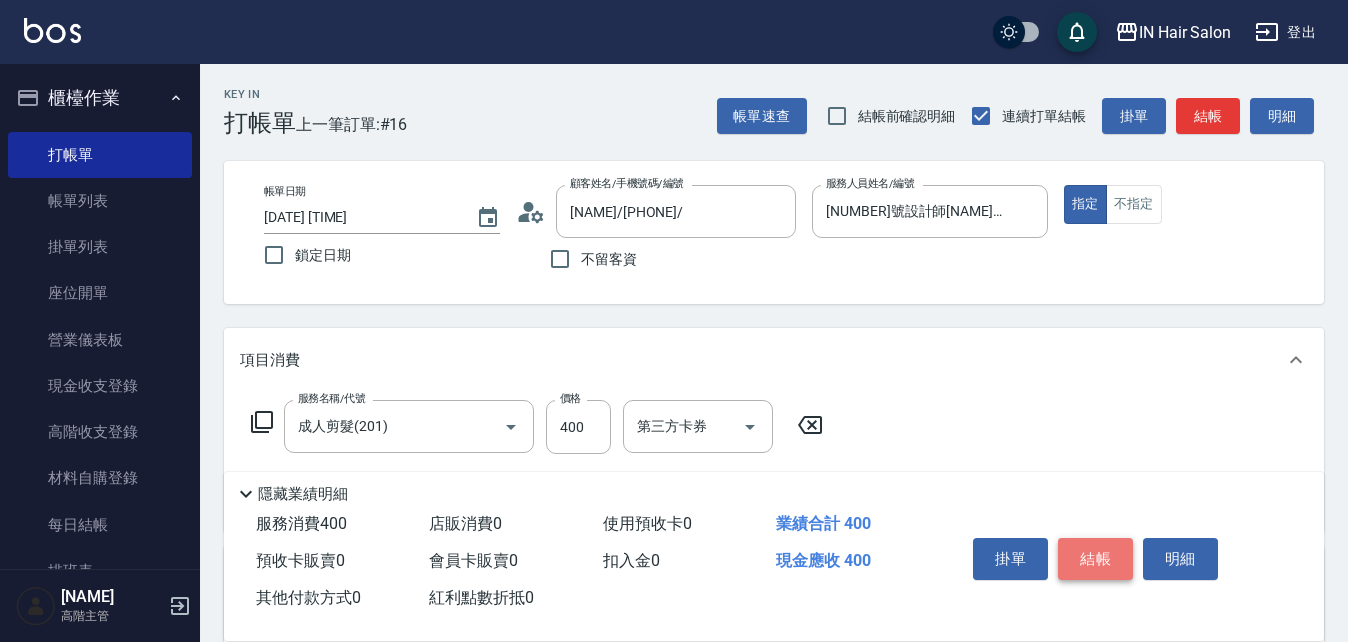 click on "結帳" at bounding box center (1095, 559) 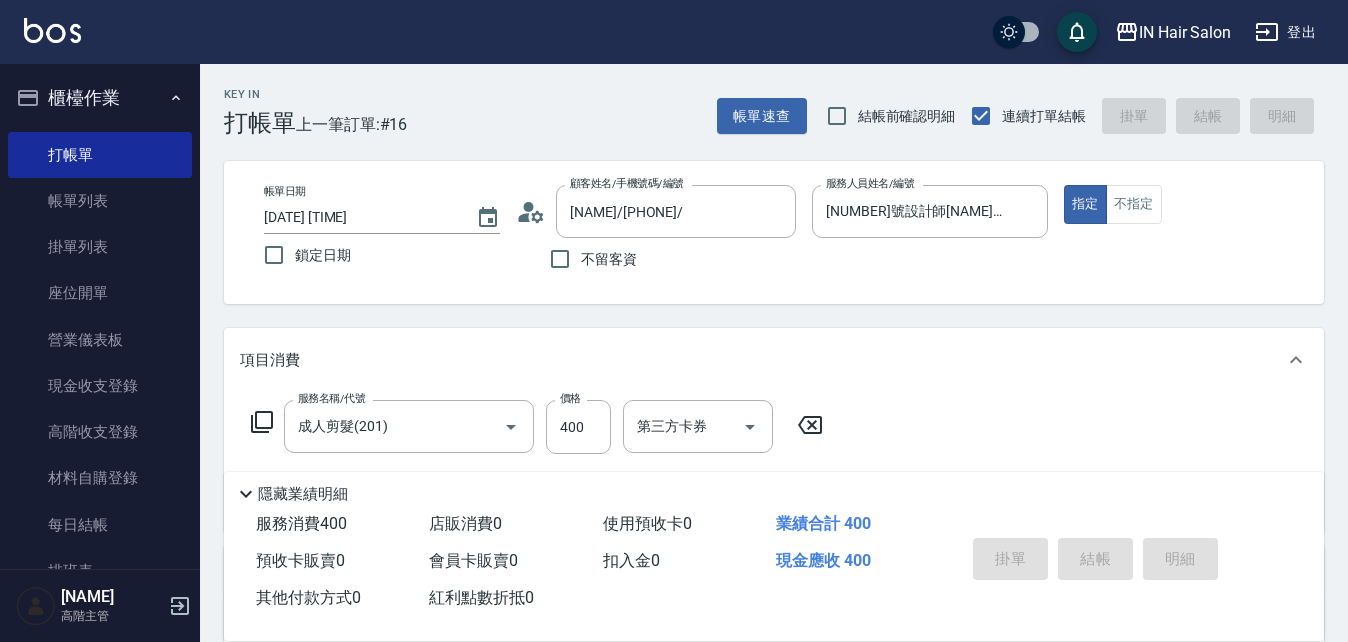 type on "[DATE] [TIME]" 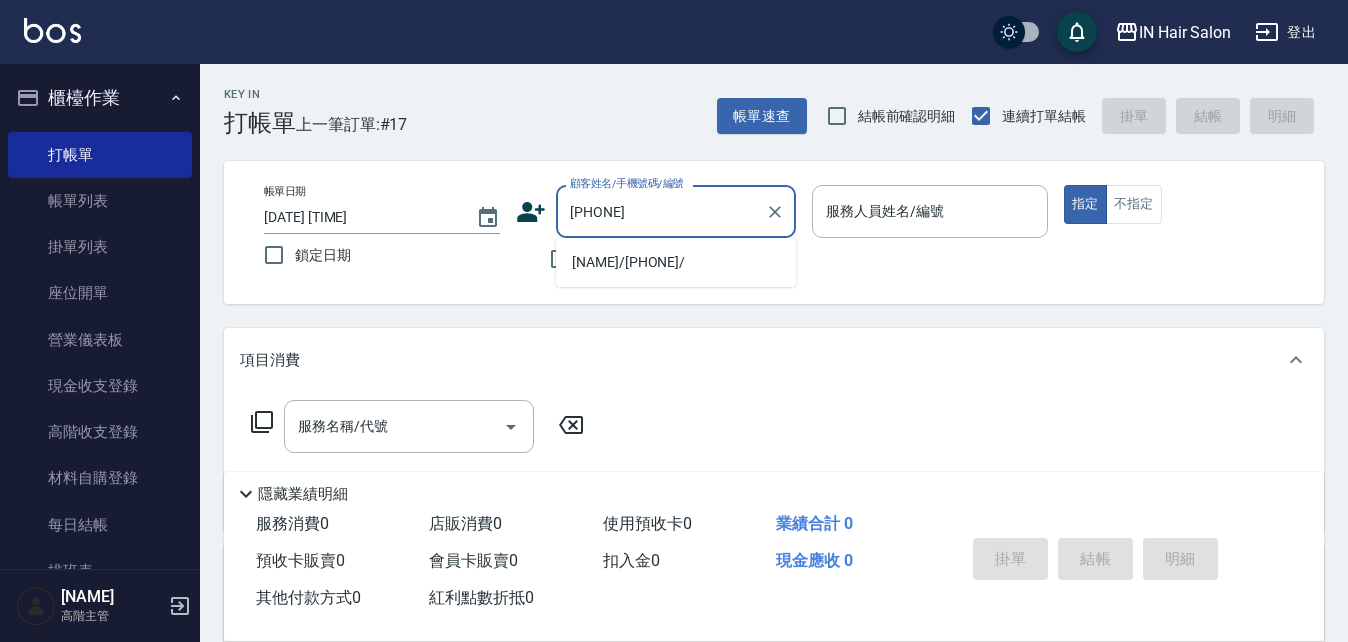 click on "[NAME]/[PHONE]/" at bounding box center [676, 262] 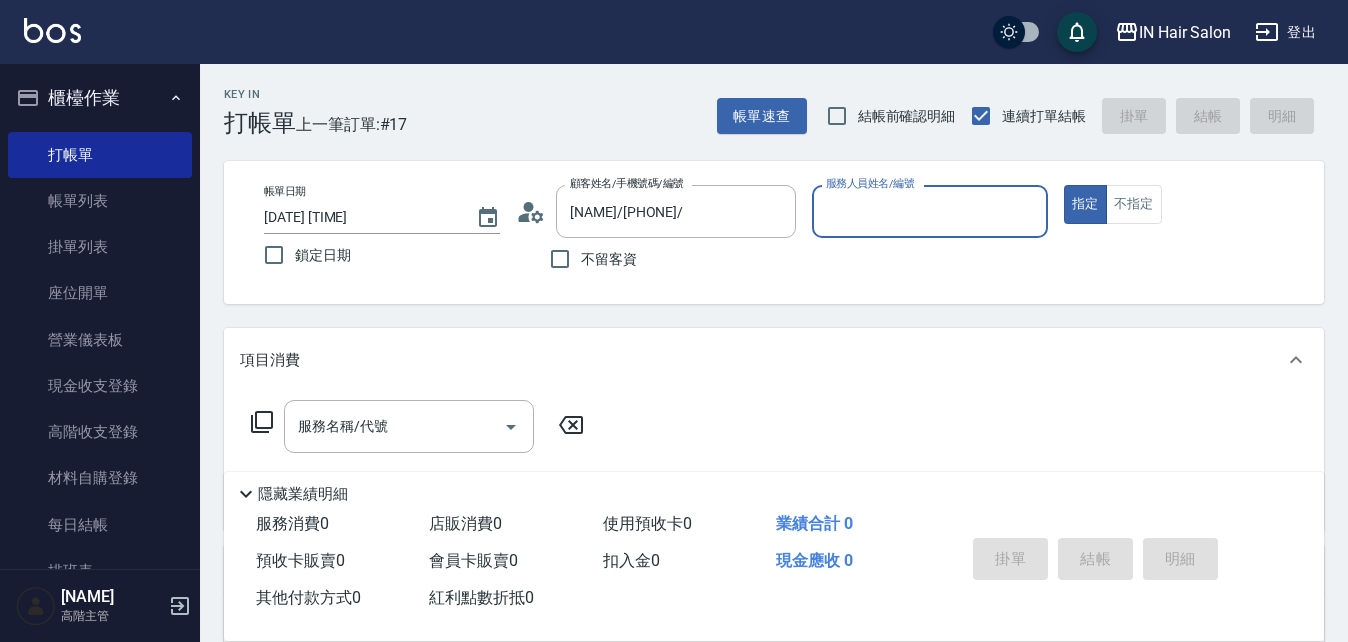type on "[NUMBER]號設計師[NAME]-[NUMBER]" 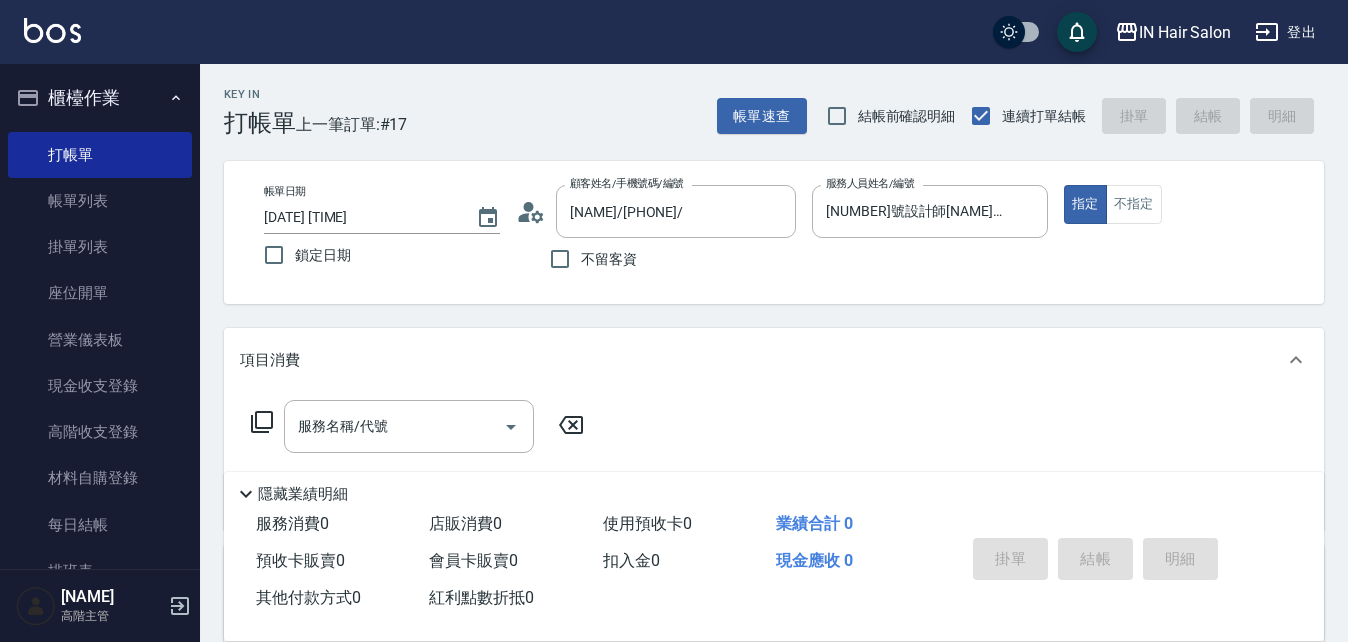 click 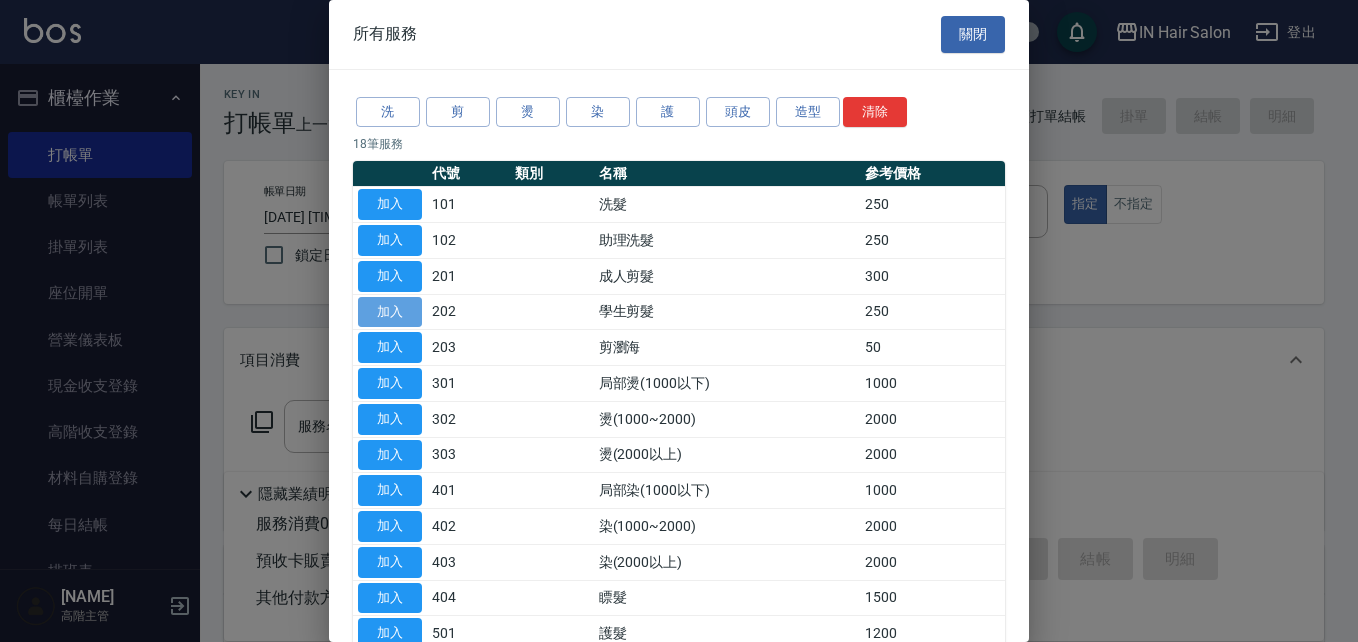 drag, startPoint x: 399, startPoint y: 304, endPoint x: 399, endPoint y: 319, distance: 15 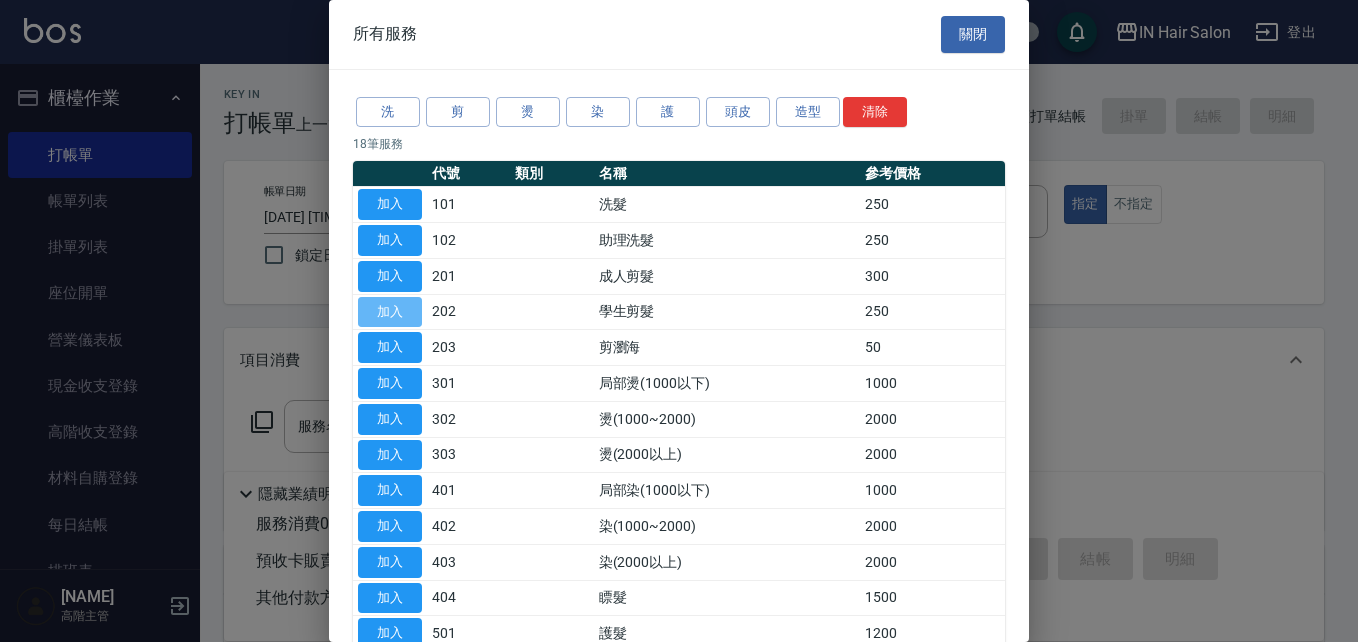 type on "學生剪髮(202)" 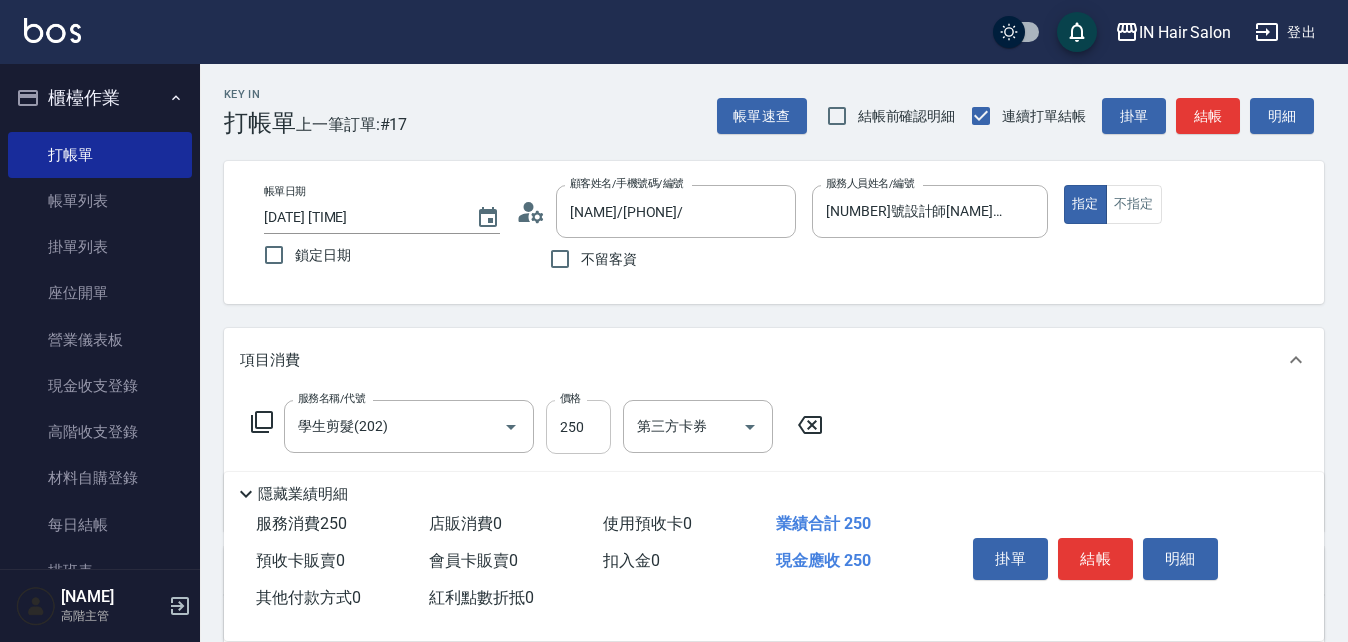 click on "250" at bounding box center (578, 427) 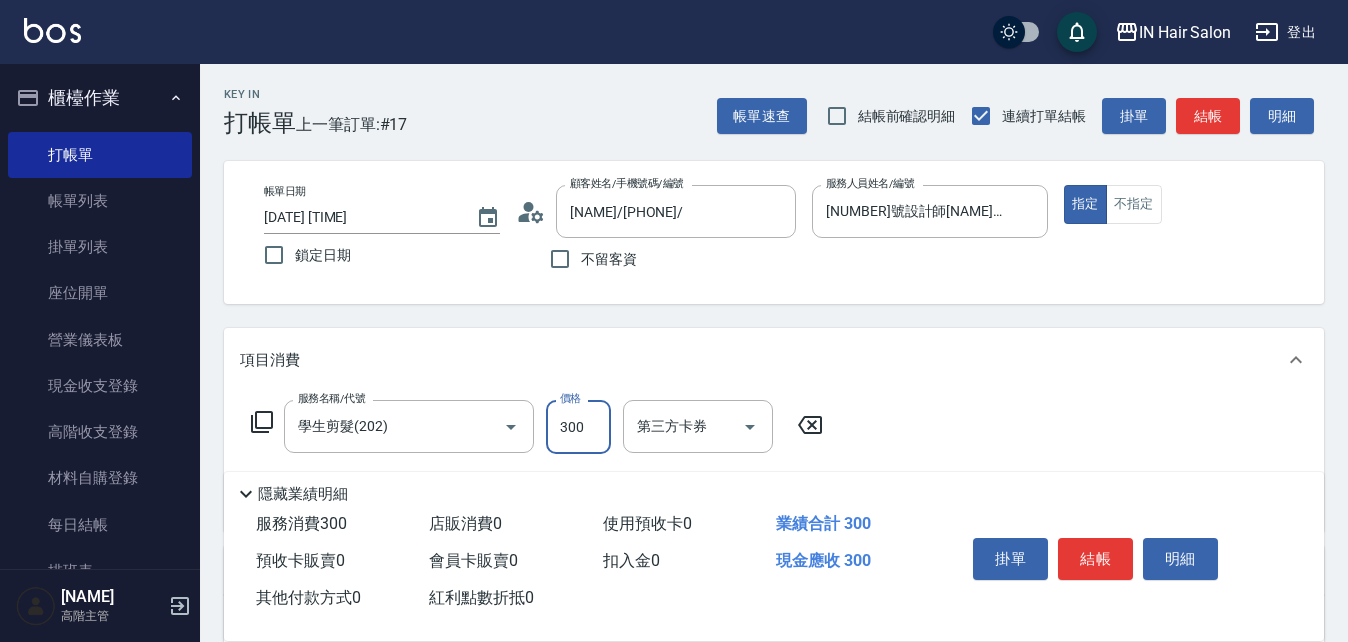 type on "300" 